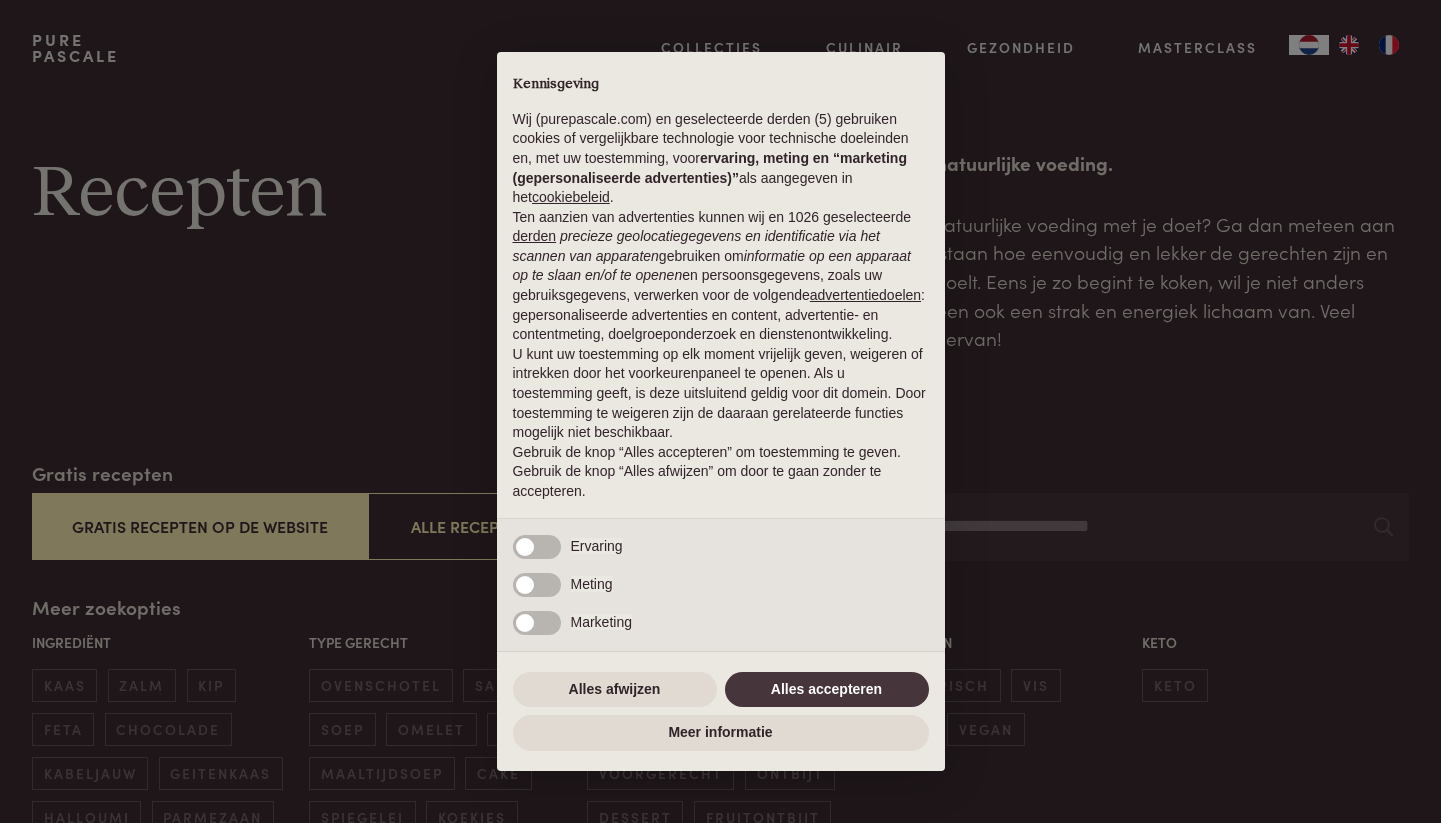 scroll, scrollTop: 0, scrollLeft: 0, axis: both 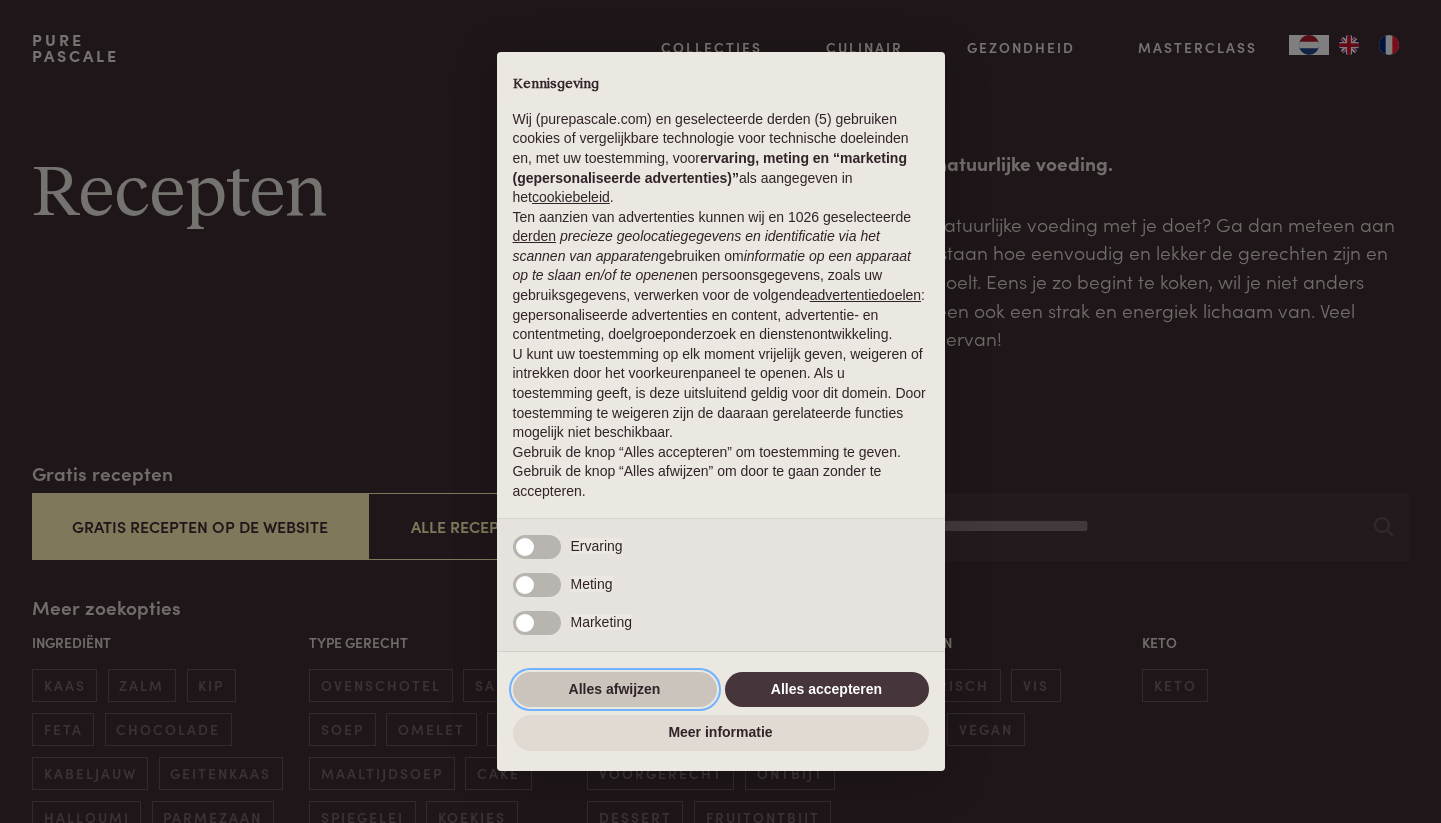 click on "Alles afwijzen" at bounding box center [615, 690] 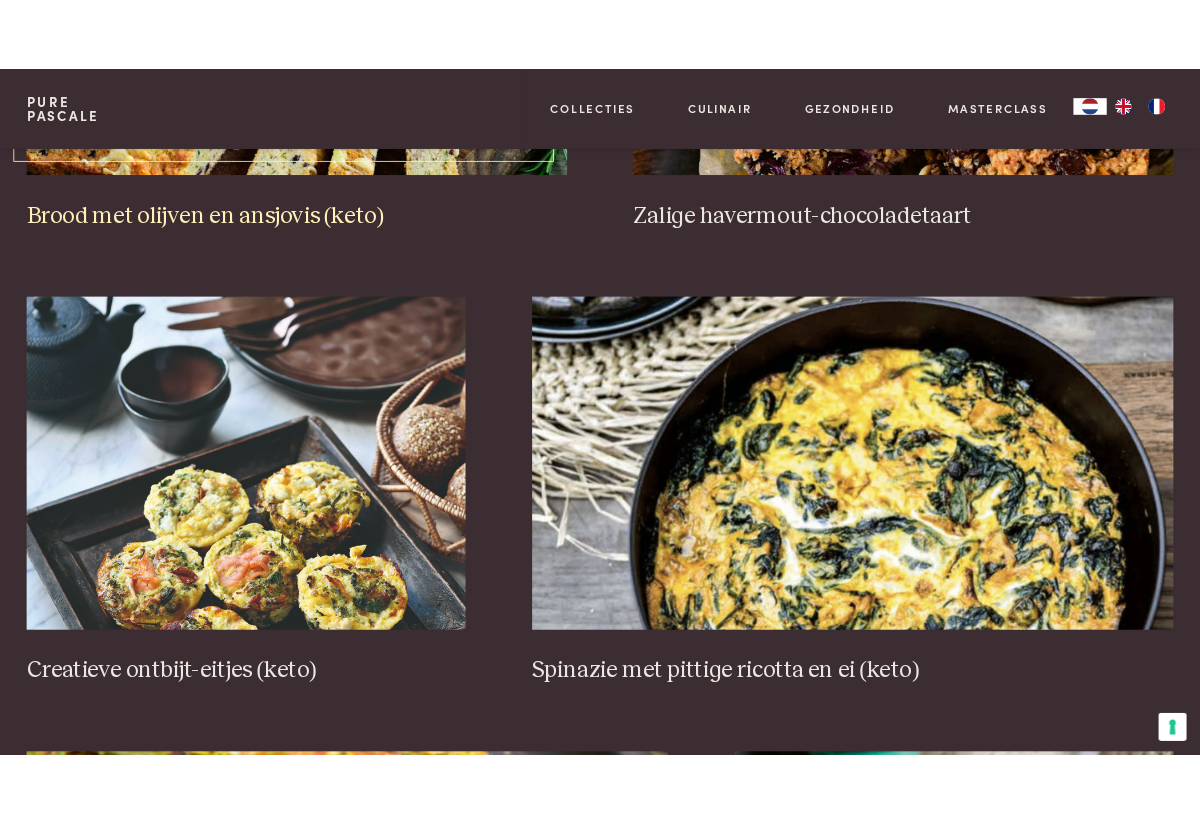 scroll, scrollTop: 1303, scrollLeft: 0, axis: vertical 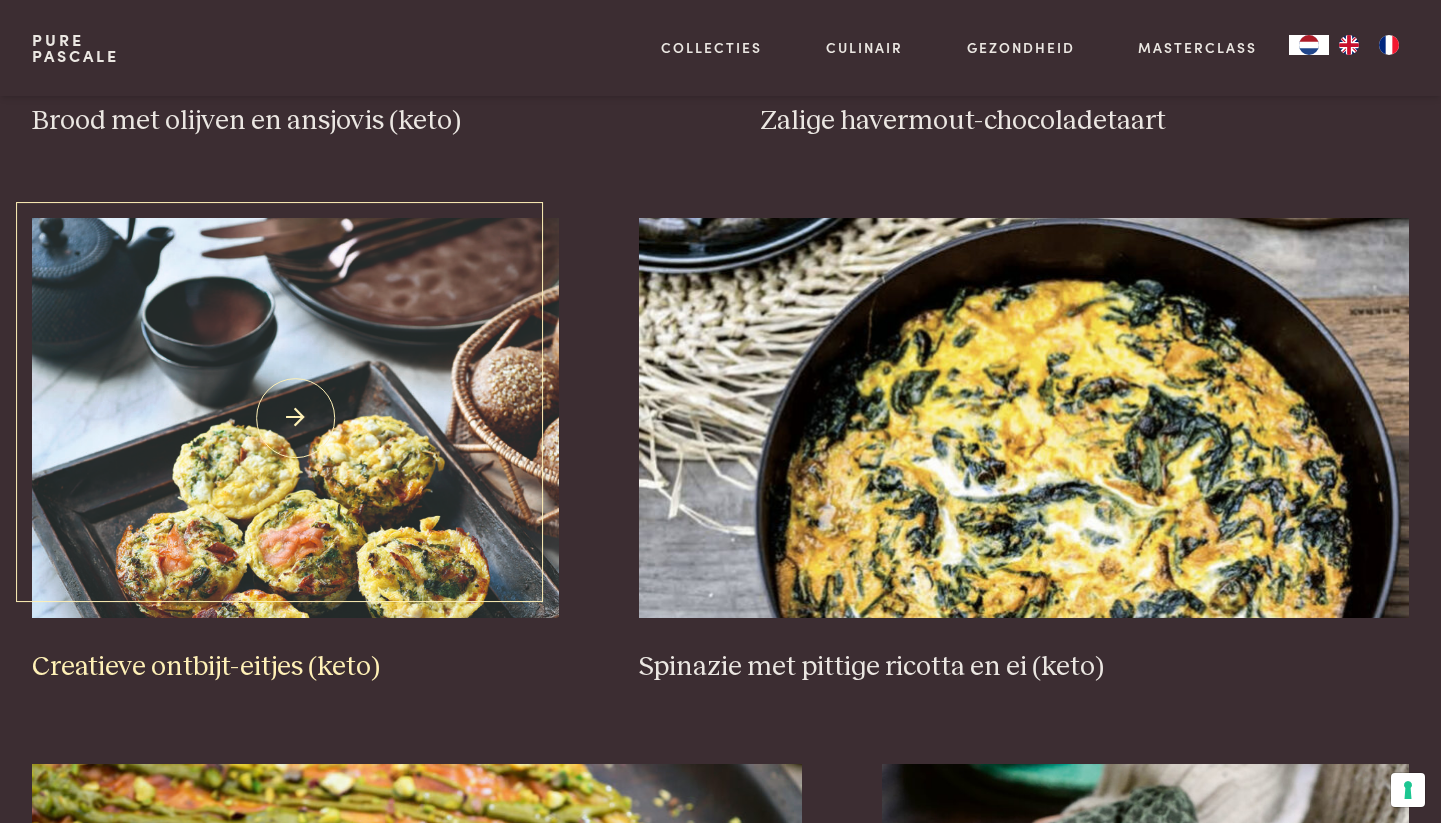 click at bounding box center [295, 418] 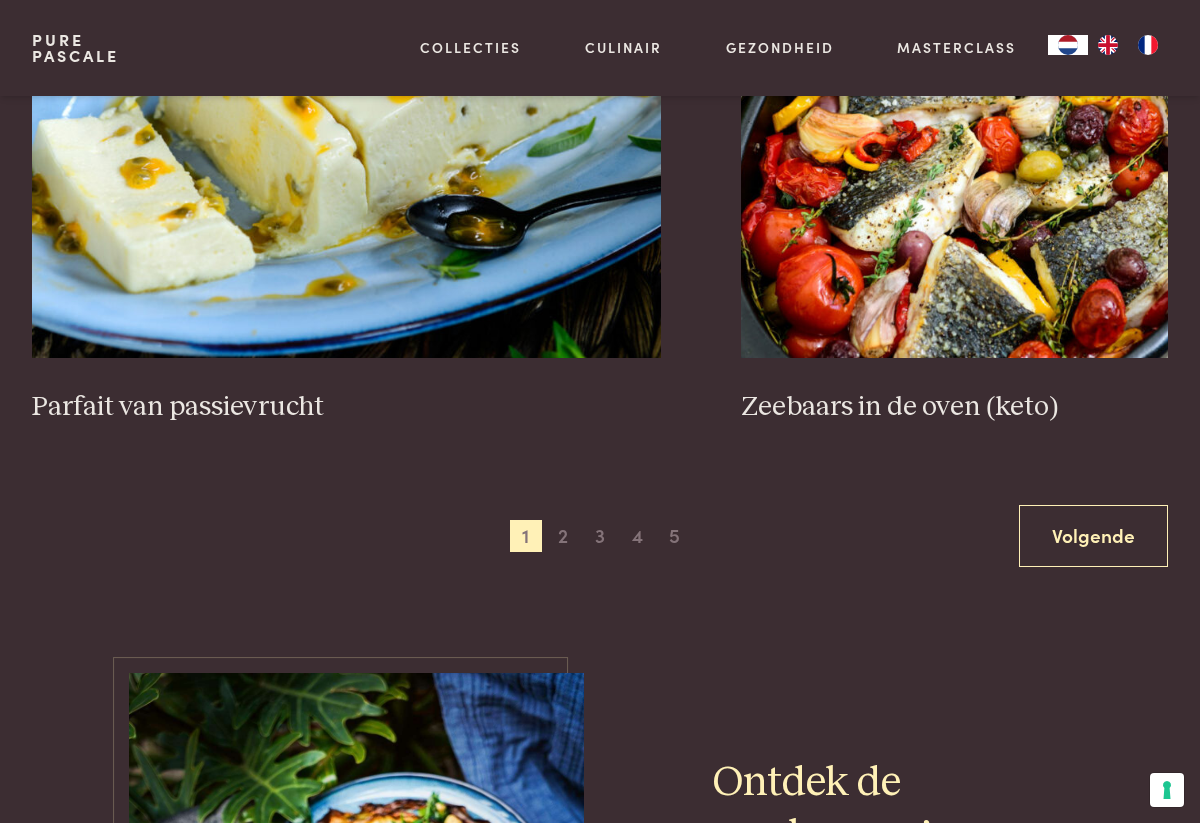 scroll, scrollTop: 3910, scrollLeft: 0, axis: vertical 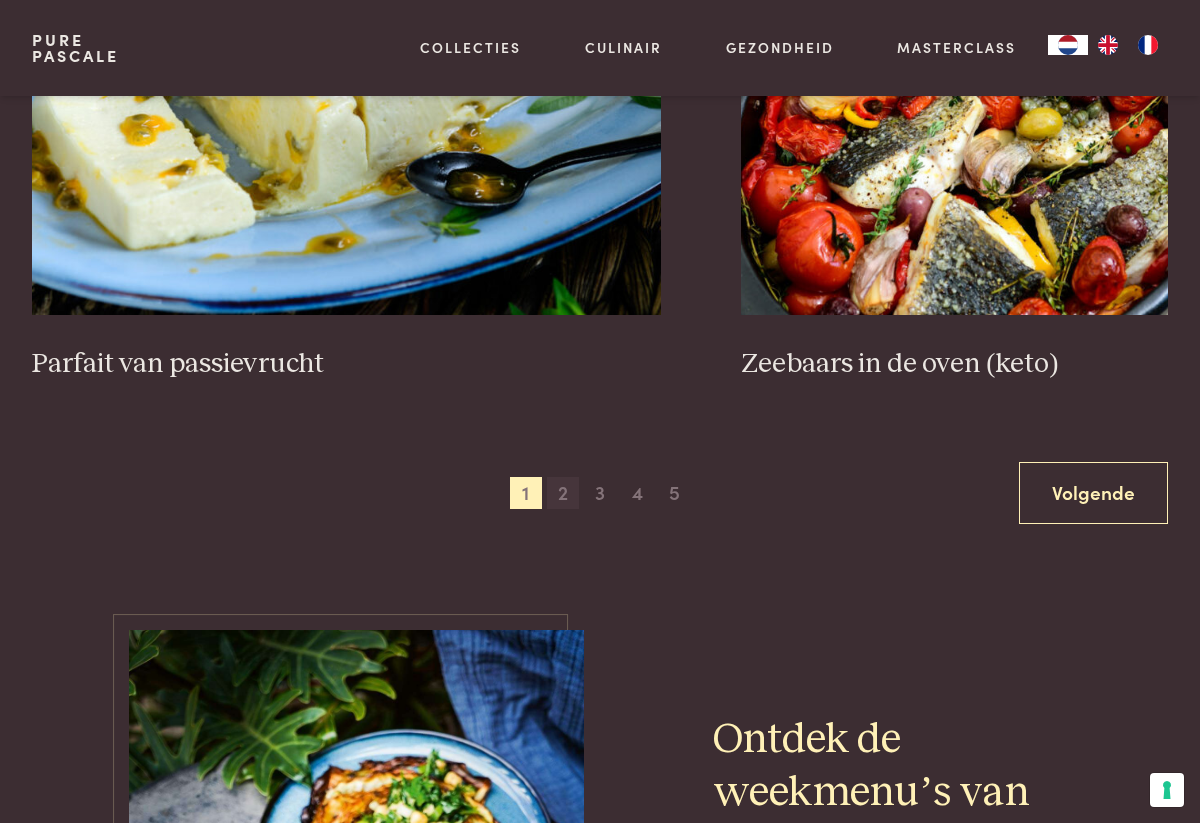 click on "2" at bounding box center (563, 493) 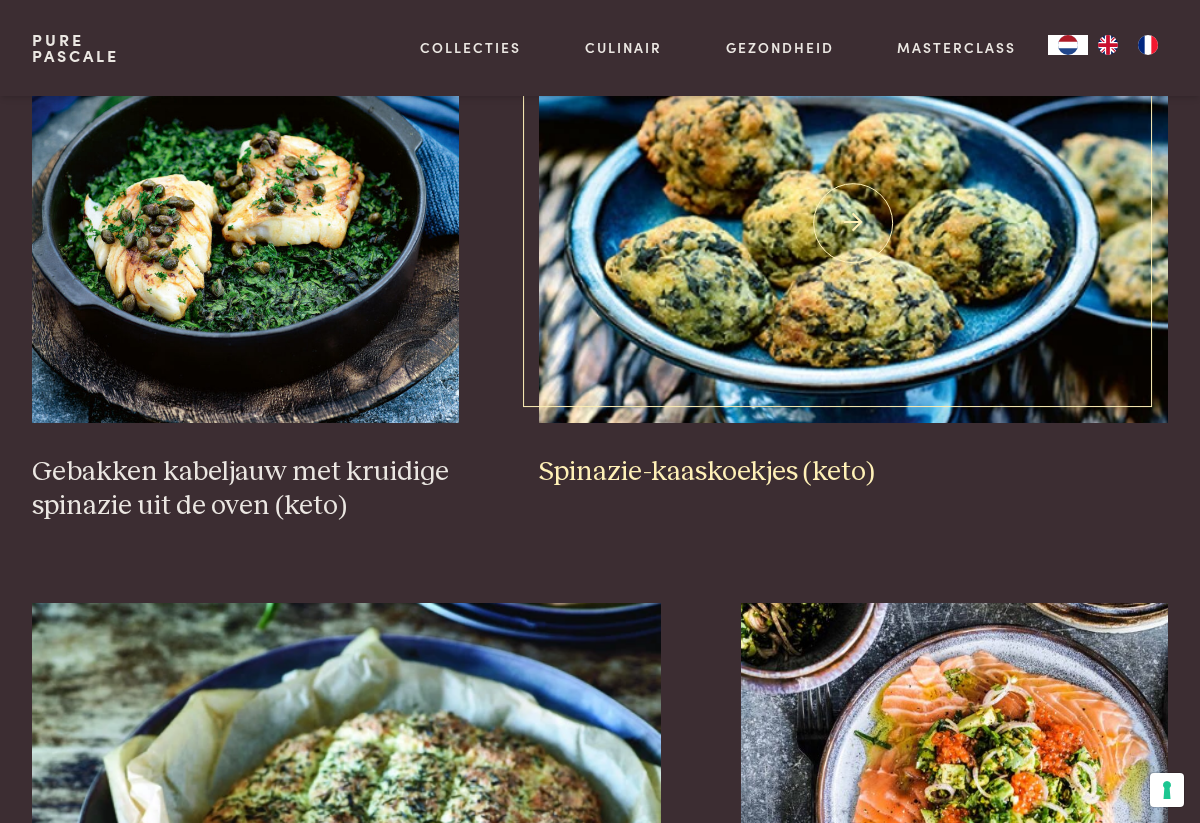 scroll, scrollTop: 3294, scrollLeft: 0, axis: vertical 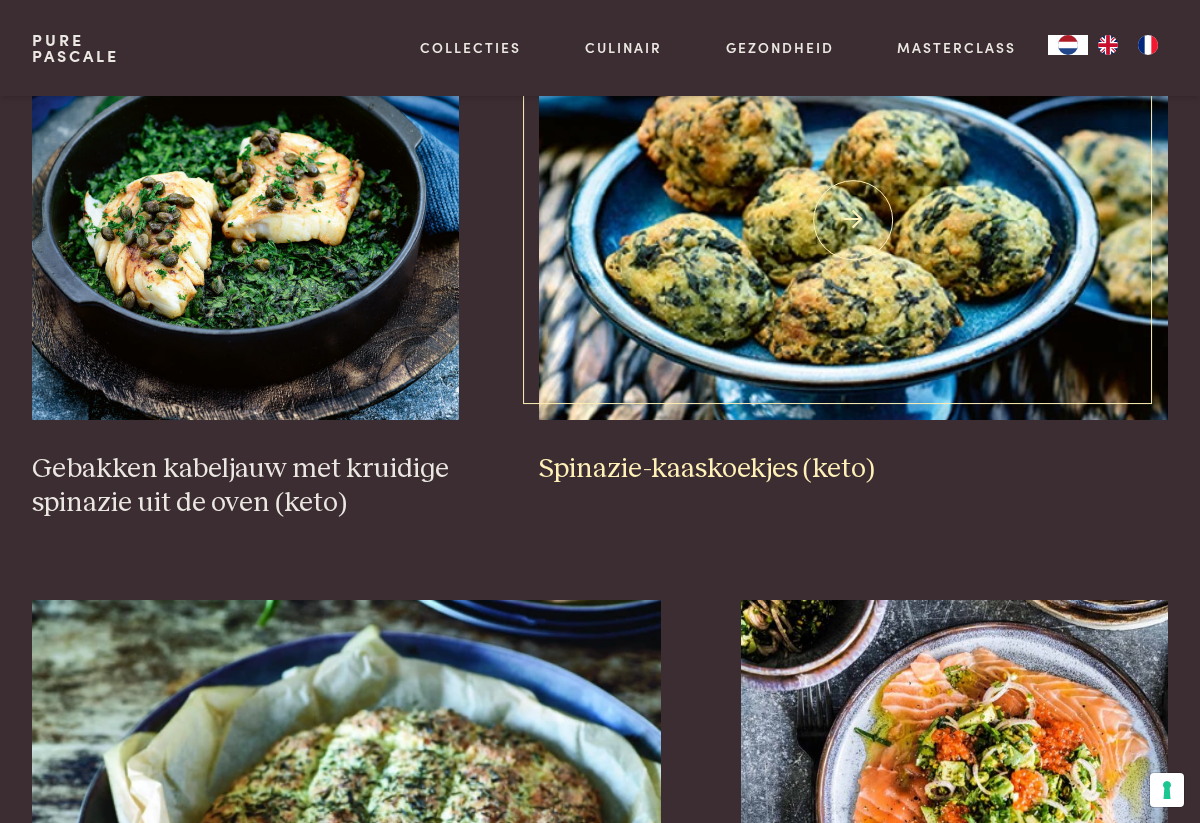 click at bounding box center (854, 220) 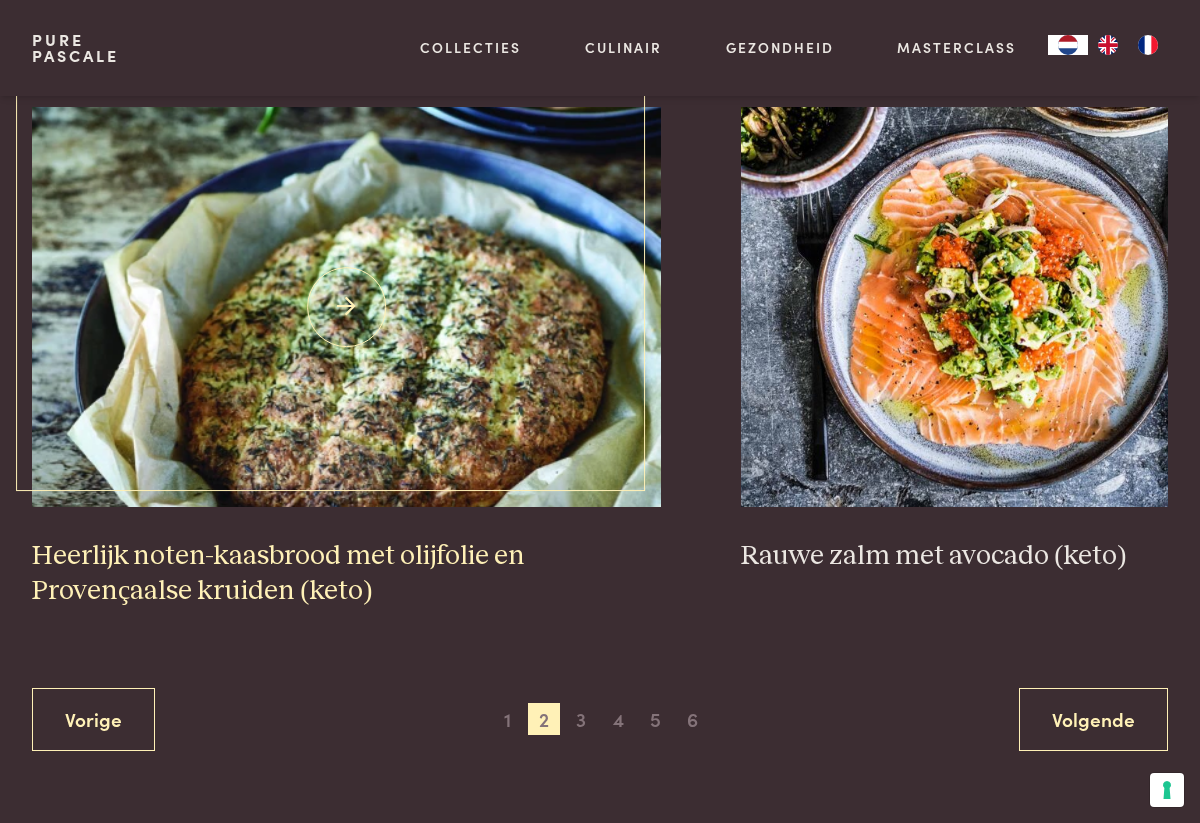 scroll, scrollTop: 3805, scrollLeft: 0, axis: vertical 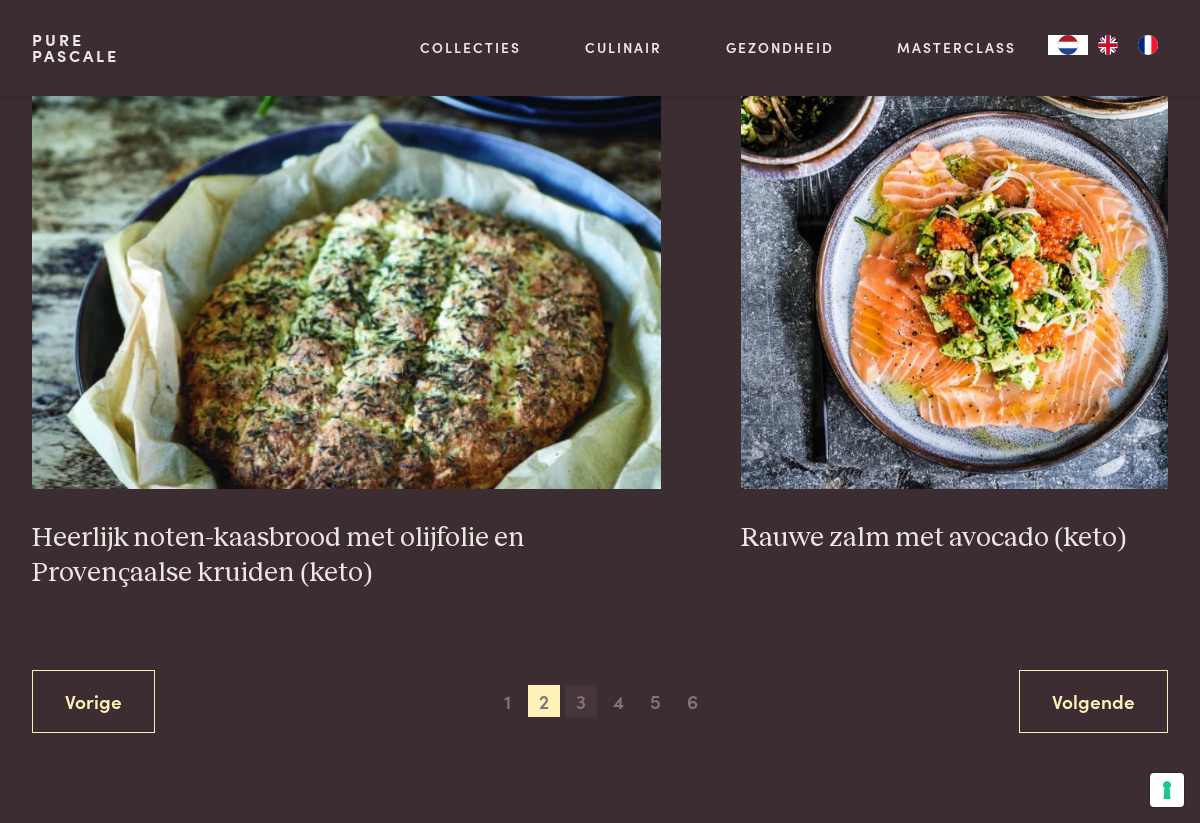 click on "3" at bounding box center (581, 701) 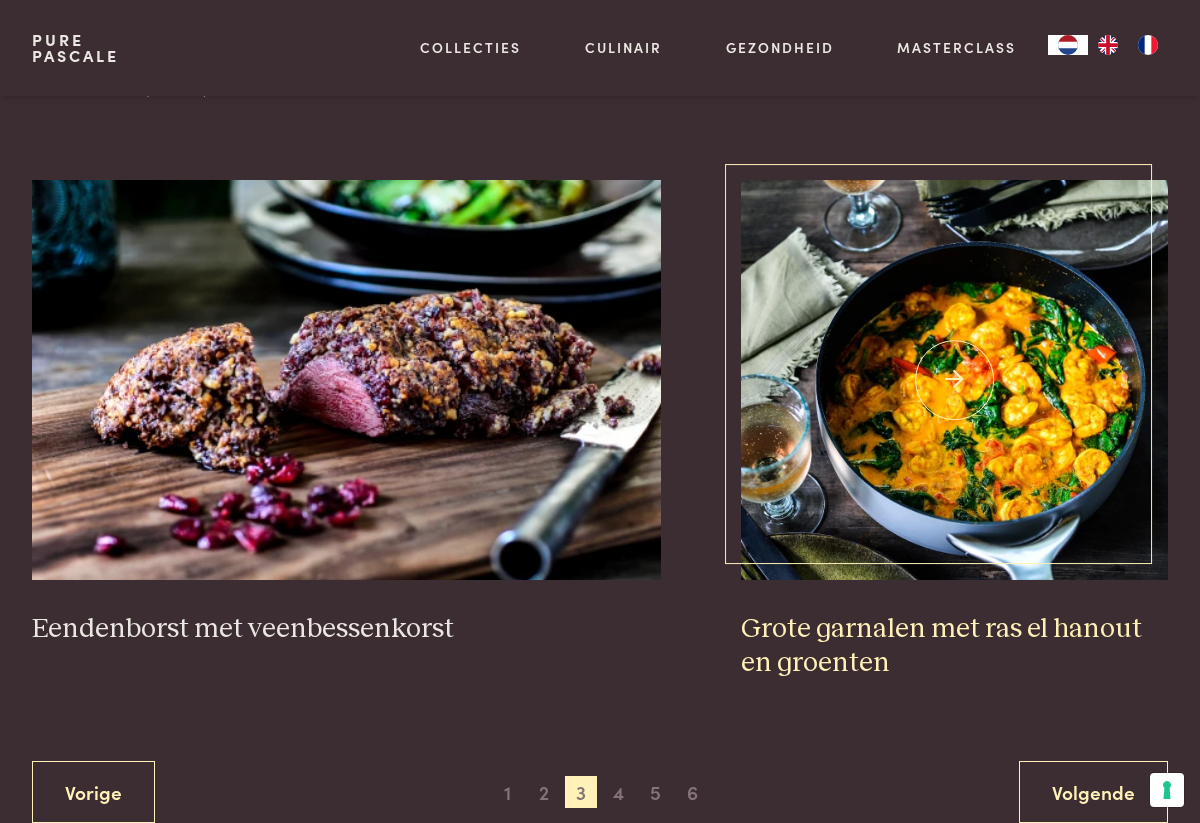 scroll, scrollTop: 3765, scrollLeft: 0, axis: vertical 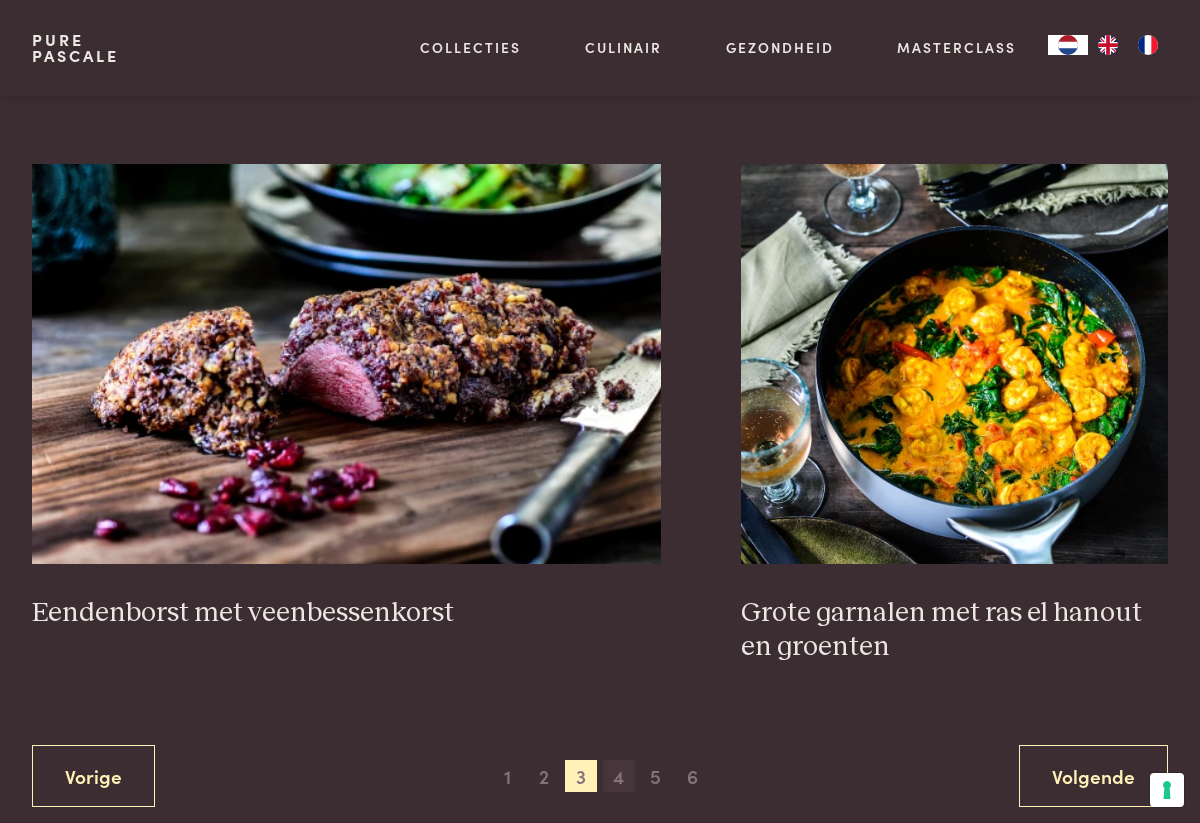 click on "4" at bounding box center [619, 776] 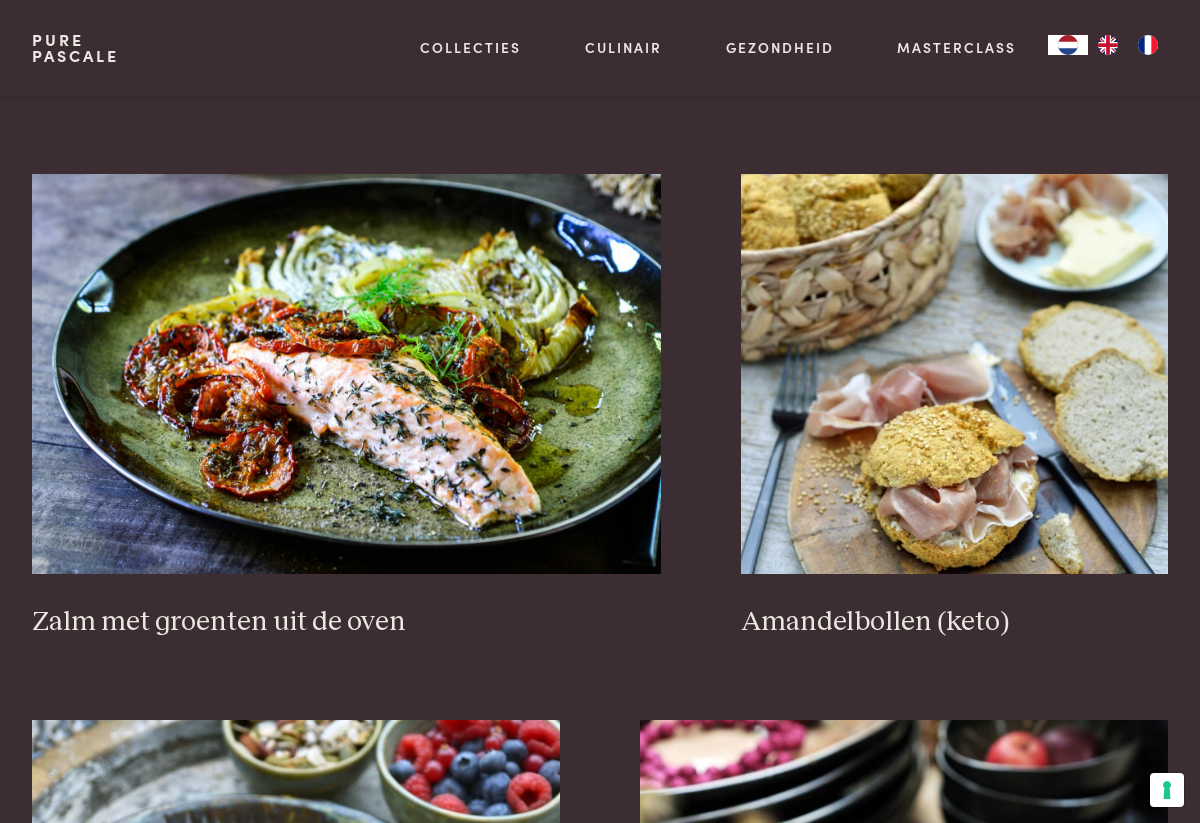 scroll, scrollTop: 1984, scrollLeft: 0, axis: vertical 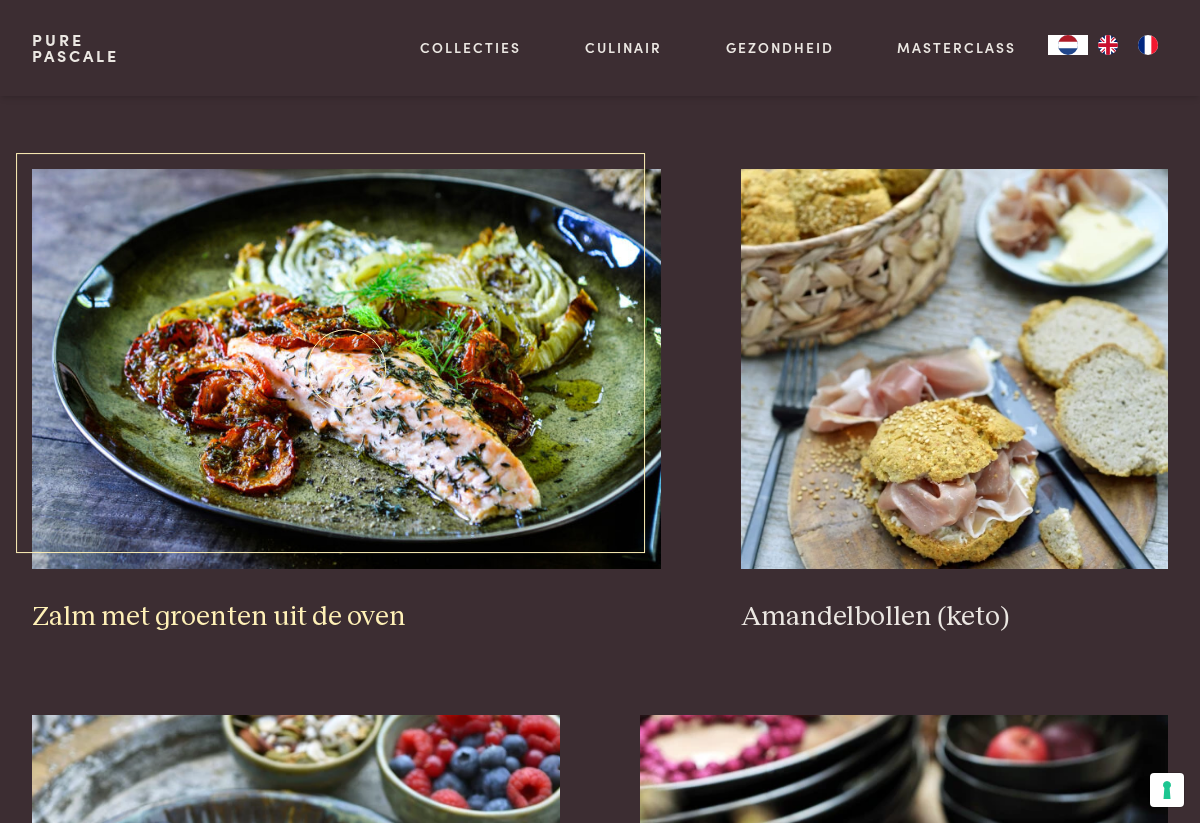 click at bounding box center (347, 369) 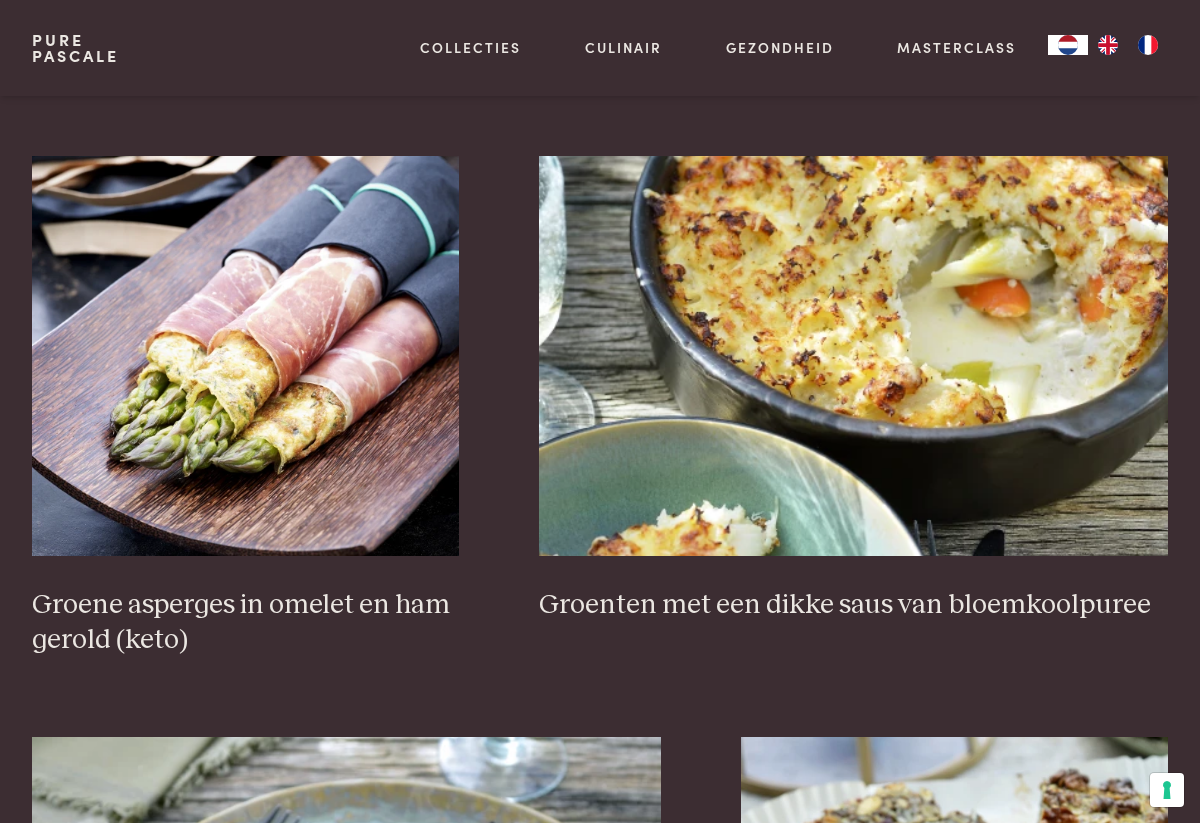 scroll, scrollTop: 3127, scrollLeft: 0, axis: vertical 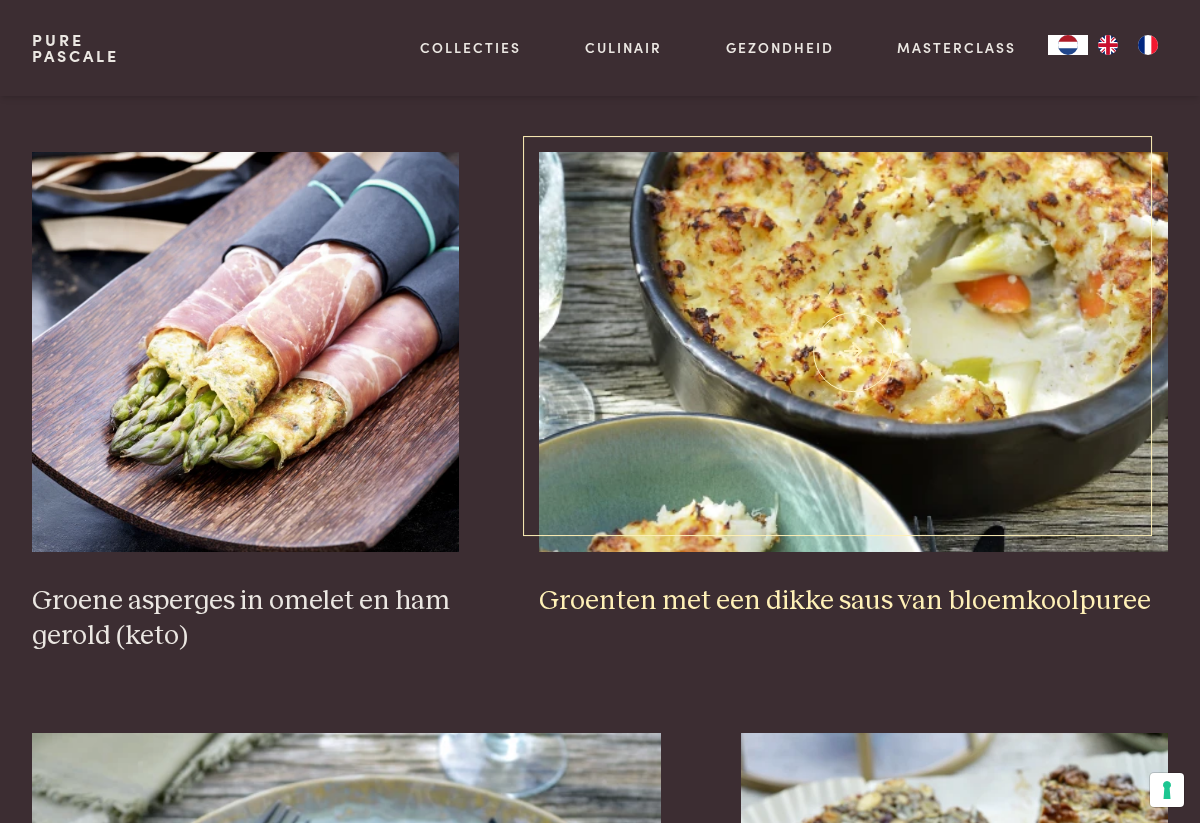 click at bounding box center [854, 352] 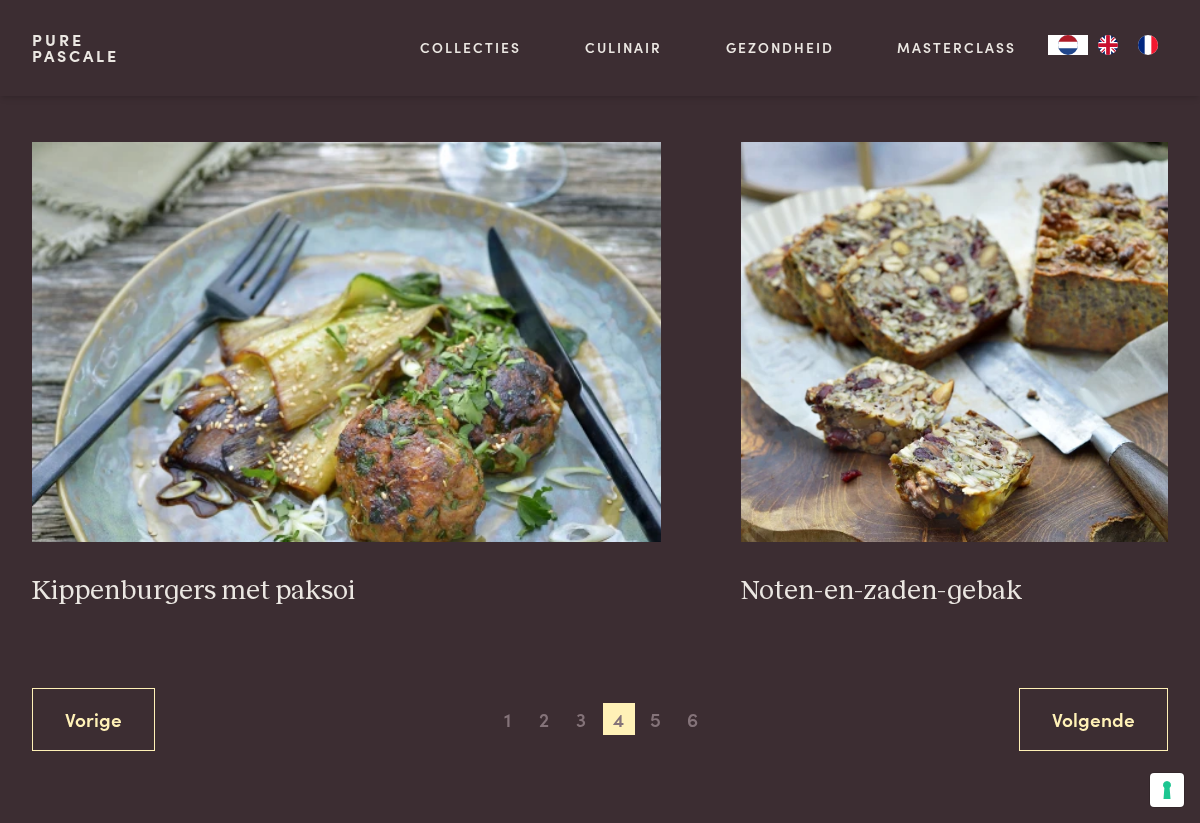 scroll, scrollTop: 3719, scrollLeft: 0, axis: vertical 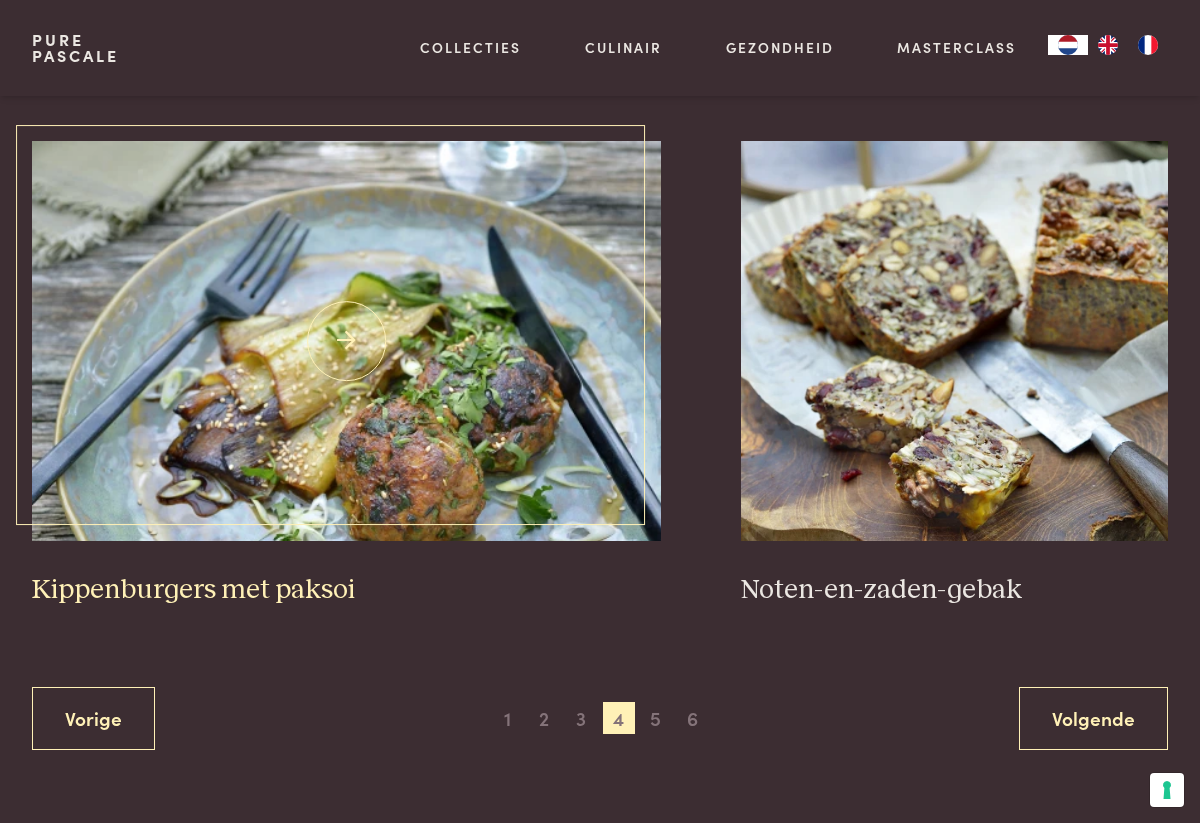 click on "Kippenburgers met paksoi" at bounding box center (347, 590) 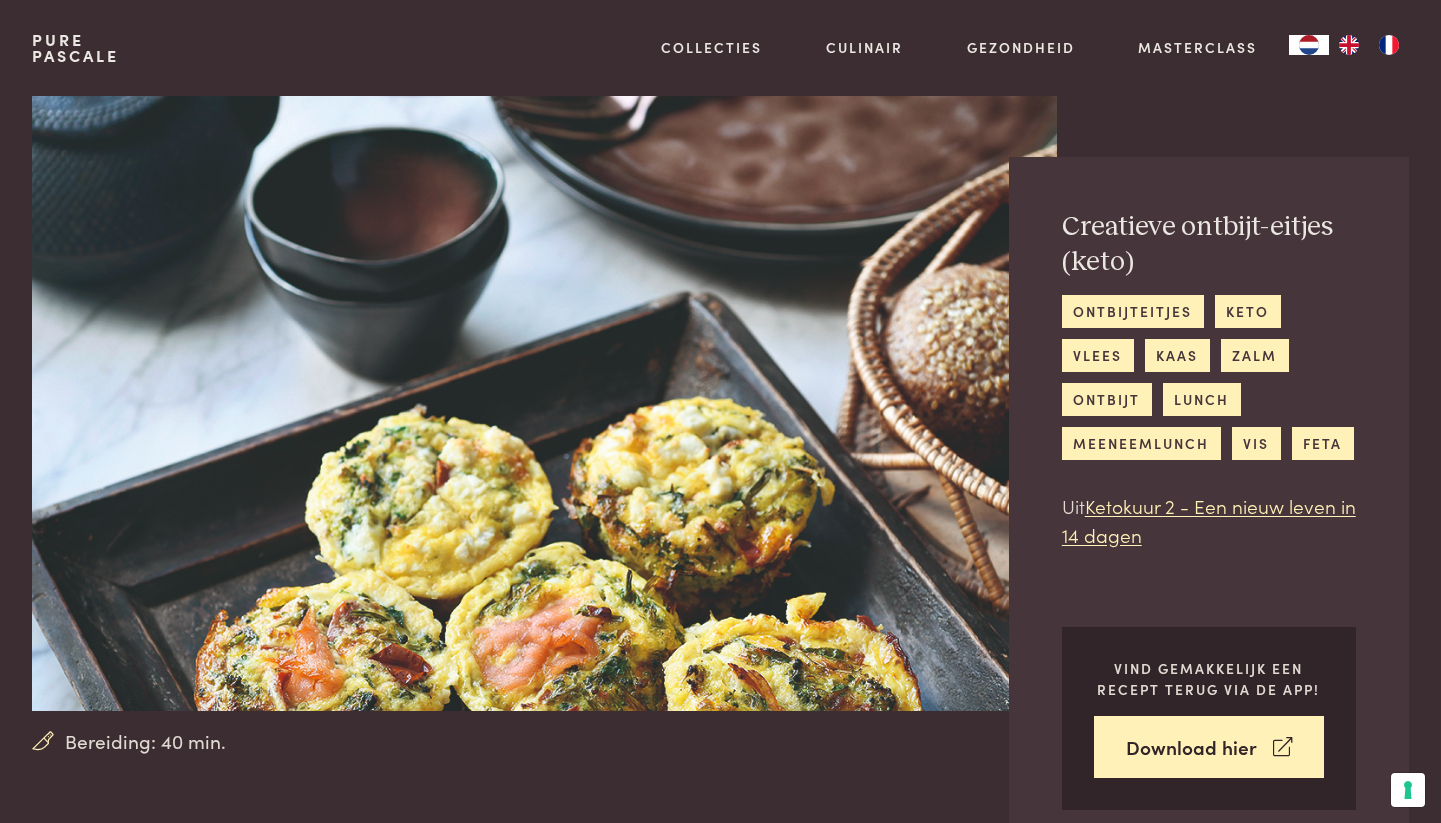 scroll, scrollTop: 0, scrollLeft: 0, axis: both 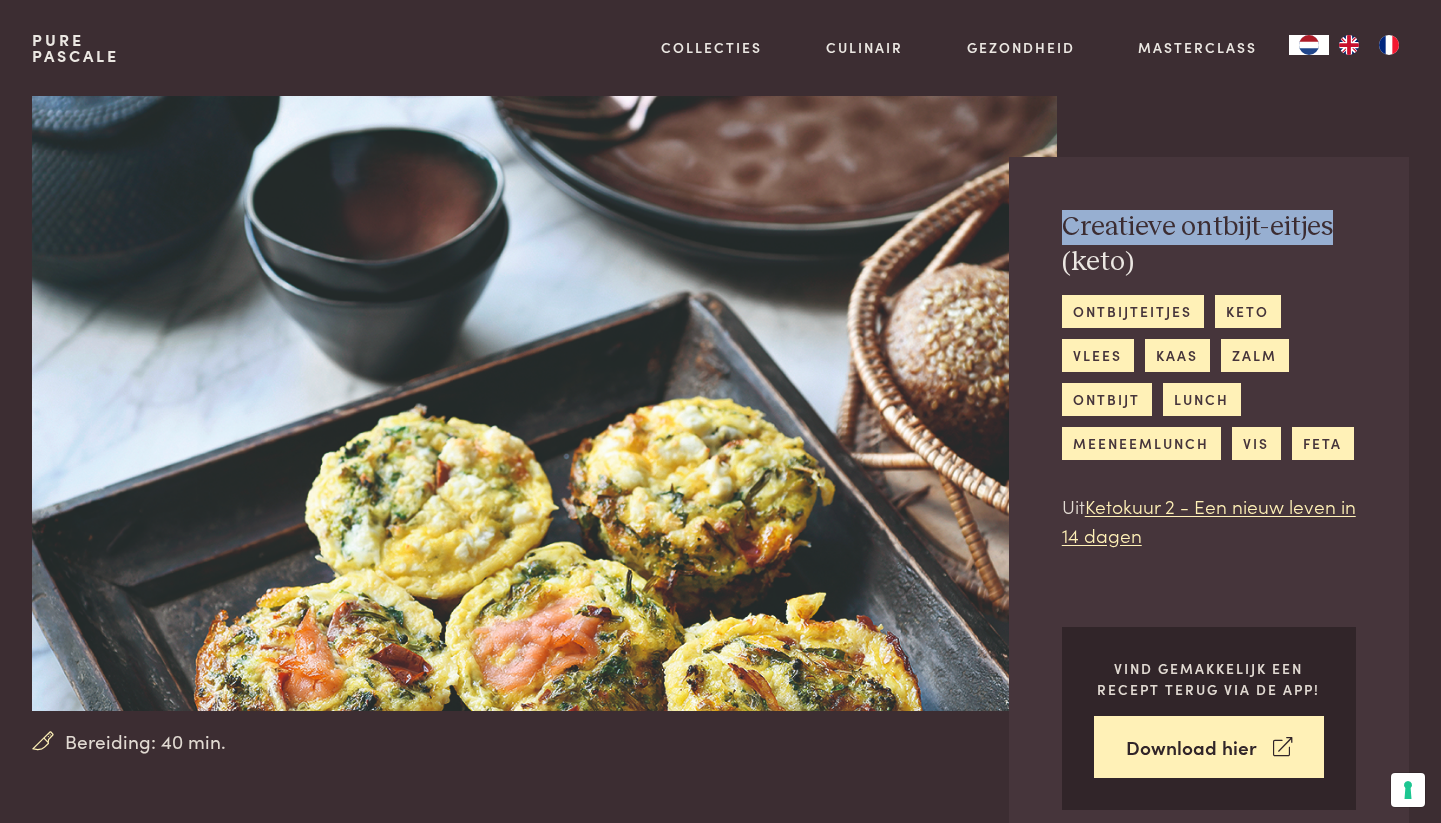drag, startPoint x: 1338, startPoint y: 225, endPoint x: 1068, endPoint y: 230, distance: 270.0463 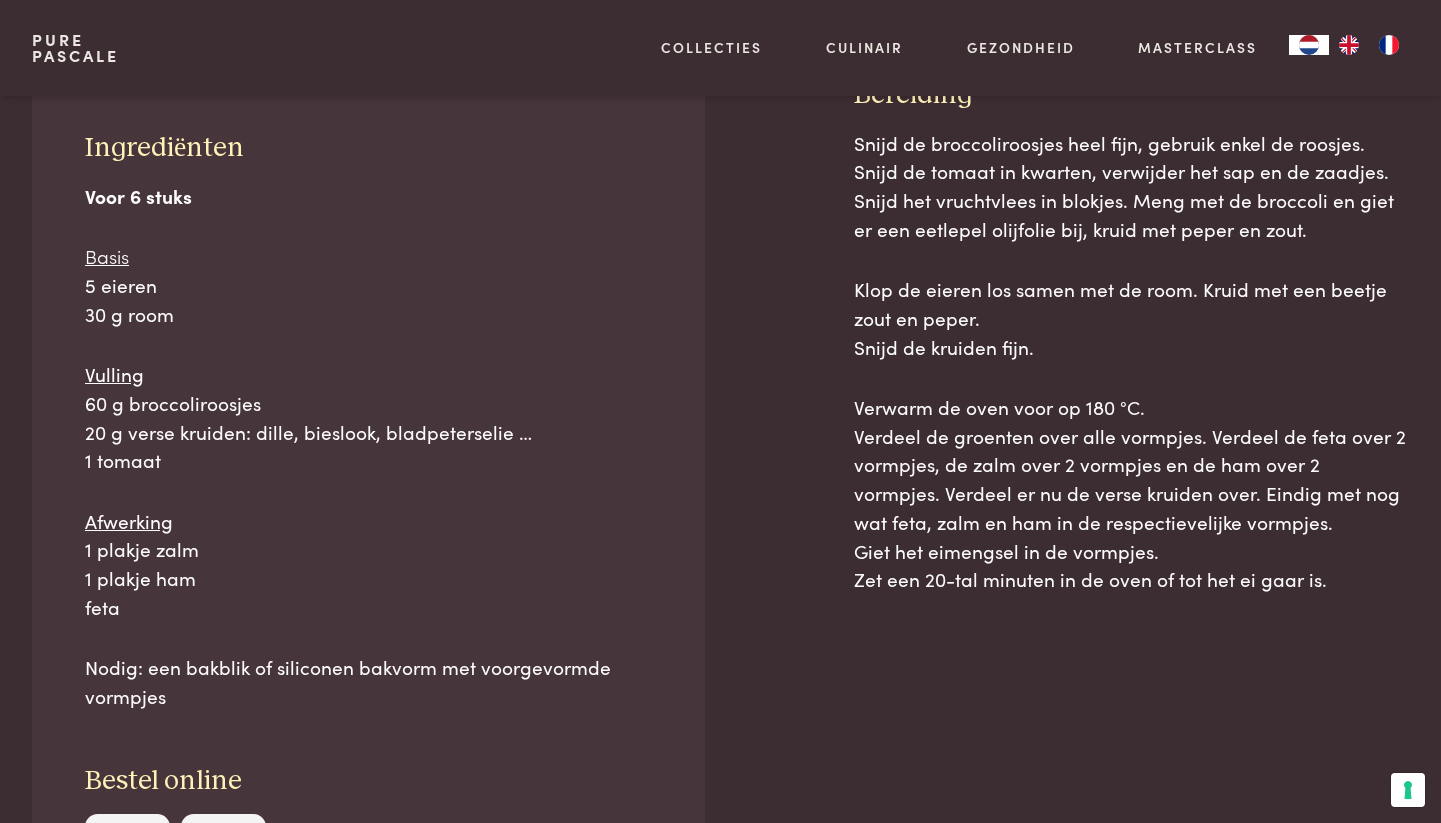 scroll, scrollTop: 1053, scrollLeft: 0, axis: vertical 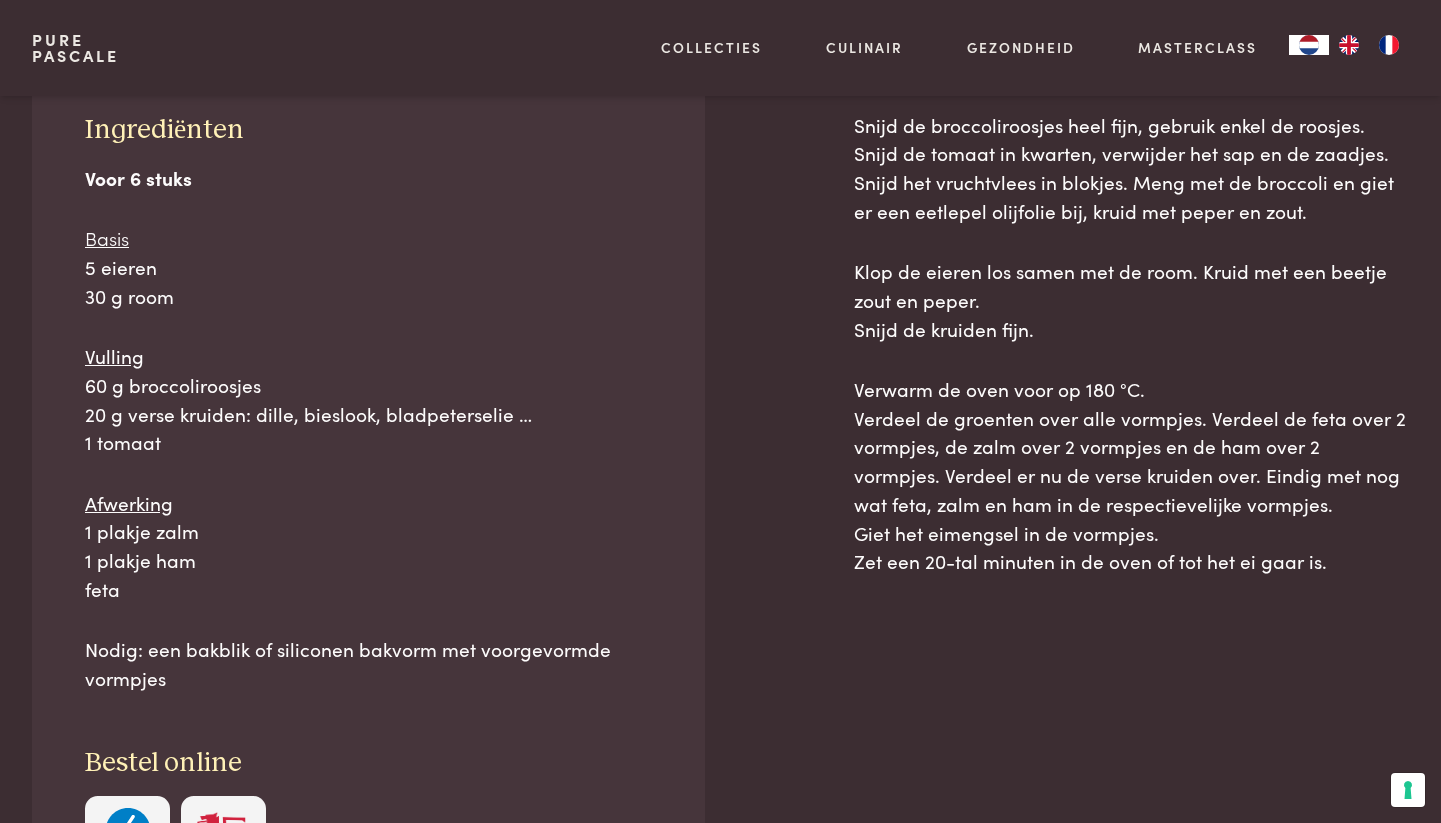 drag, startPoint x: 124, startPoint y: 579, endPoint x: 69, endPoint y: 234, distance: 349.35654 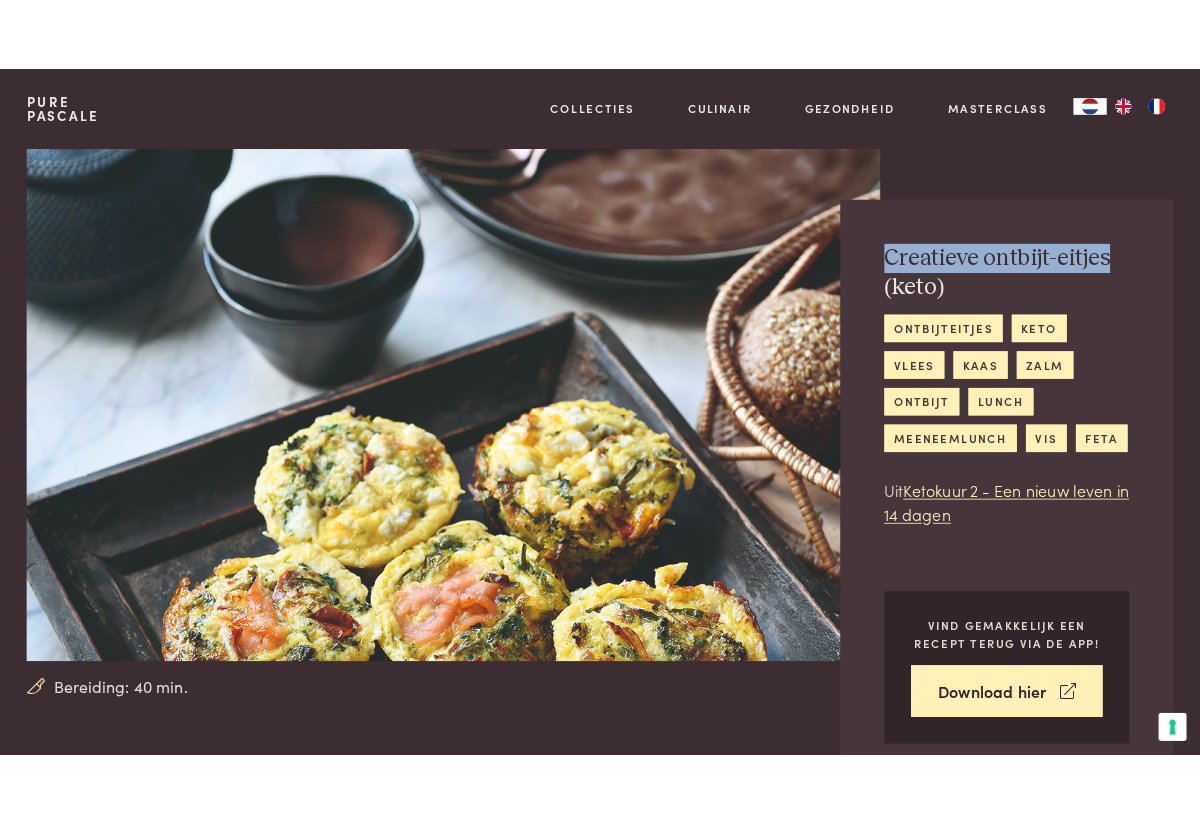 scroll, scrollTop: 0, scrollLeft: 0, axis: both 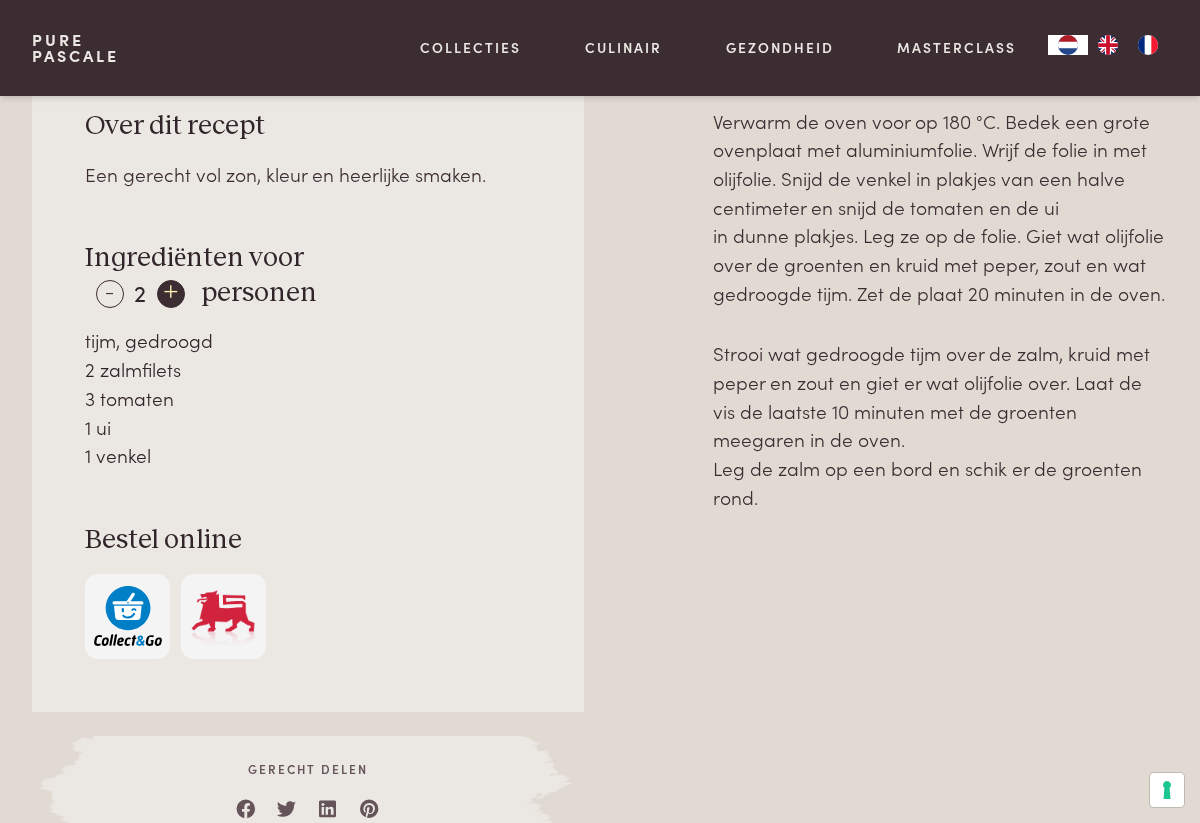 click on "+" at bounding box center (171, 294) 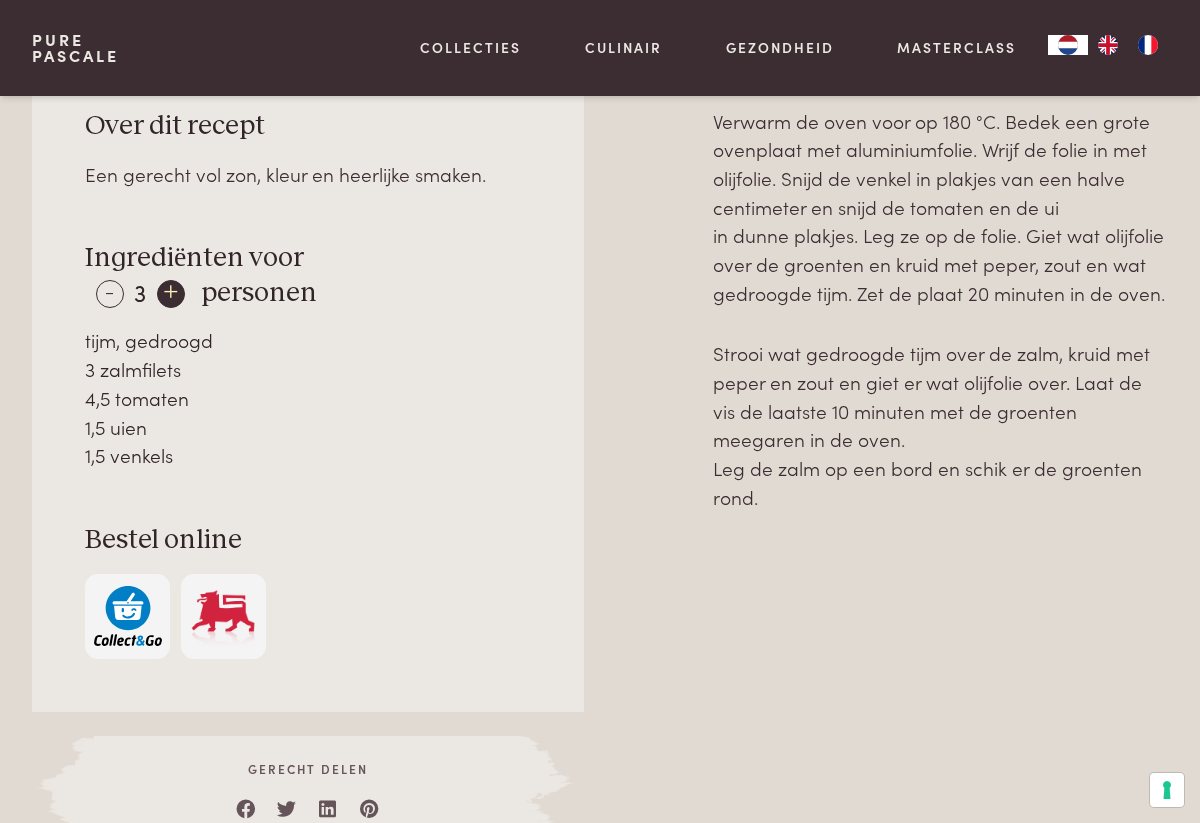 click on "+" at bounding box center (171, 294) 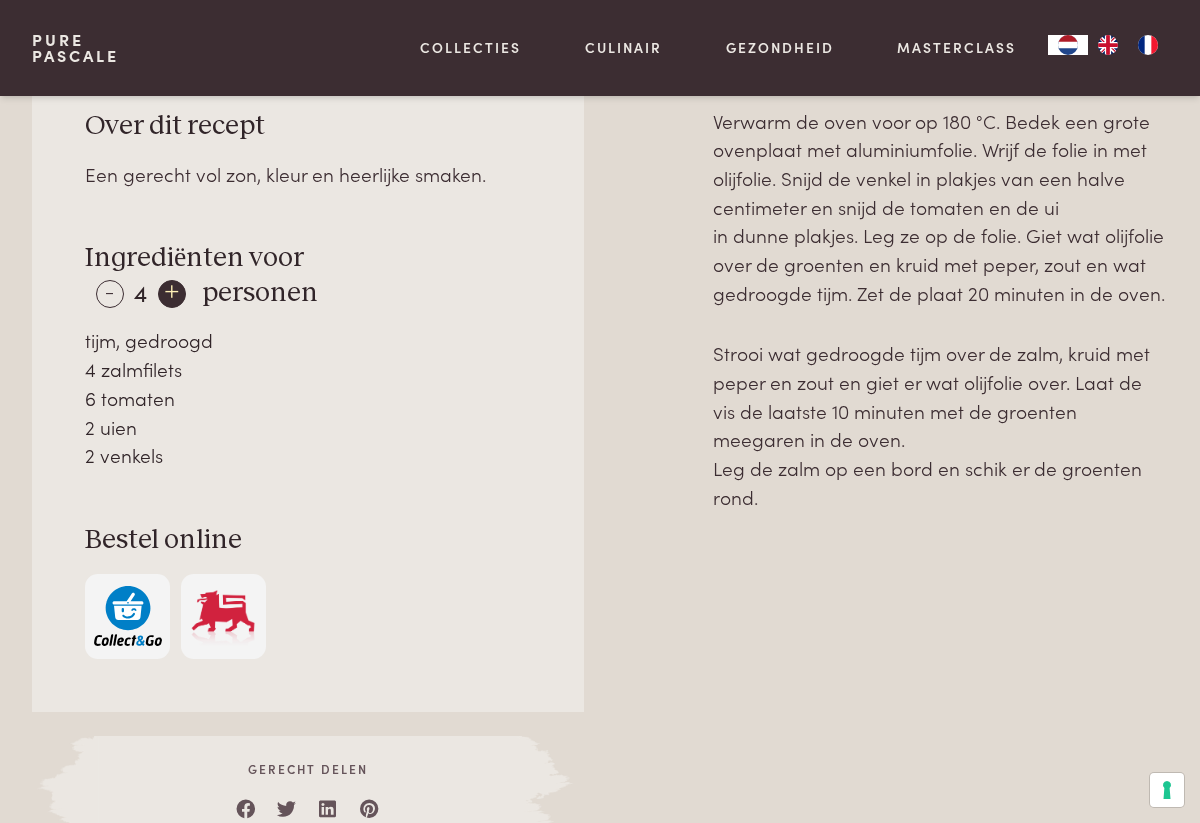click on "+" at bounding box center (172, 294) 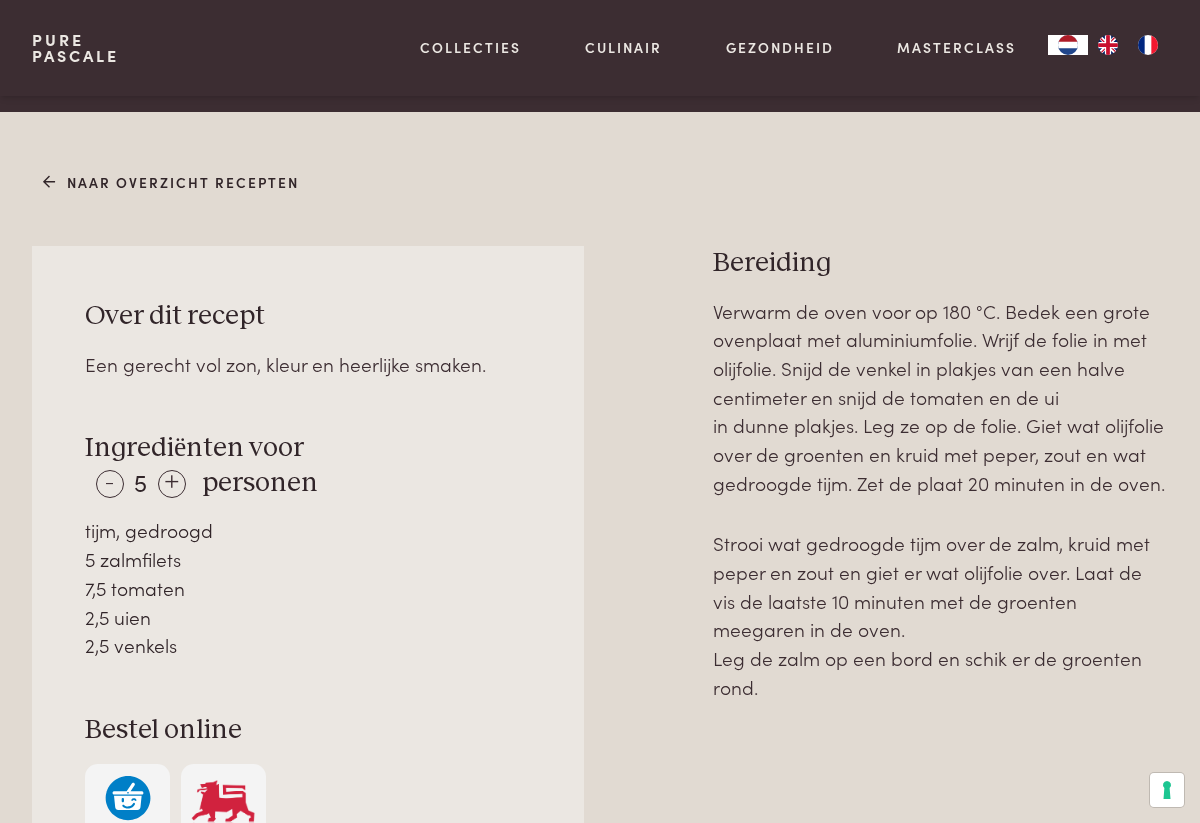 scroll, scrollTop: 636, scrollLeft: 0, axis: vertical 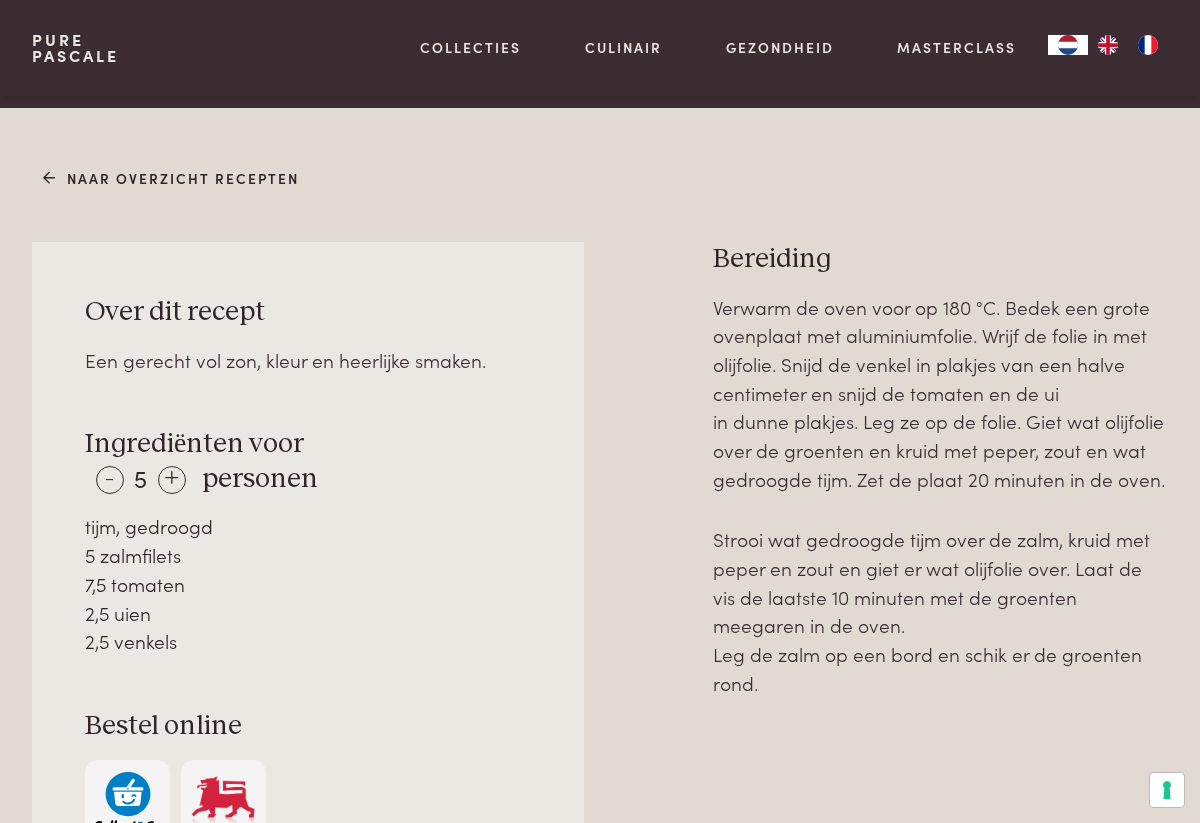 drag, startPoint x: 181, startPoint y: 634, endPoint x: 74, endPoint y: 519, distance: 157.0796 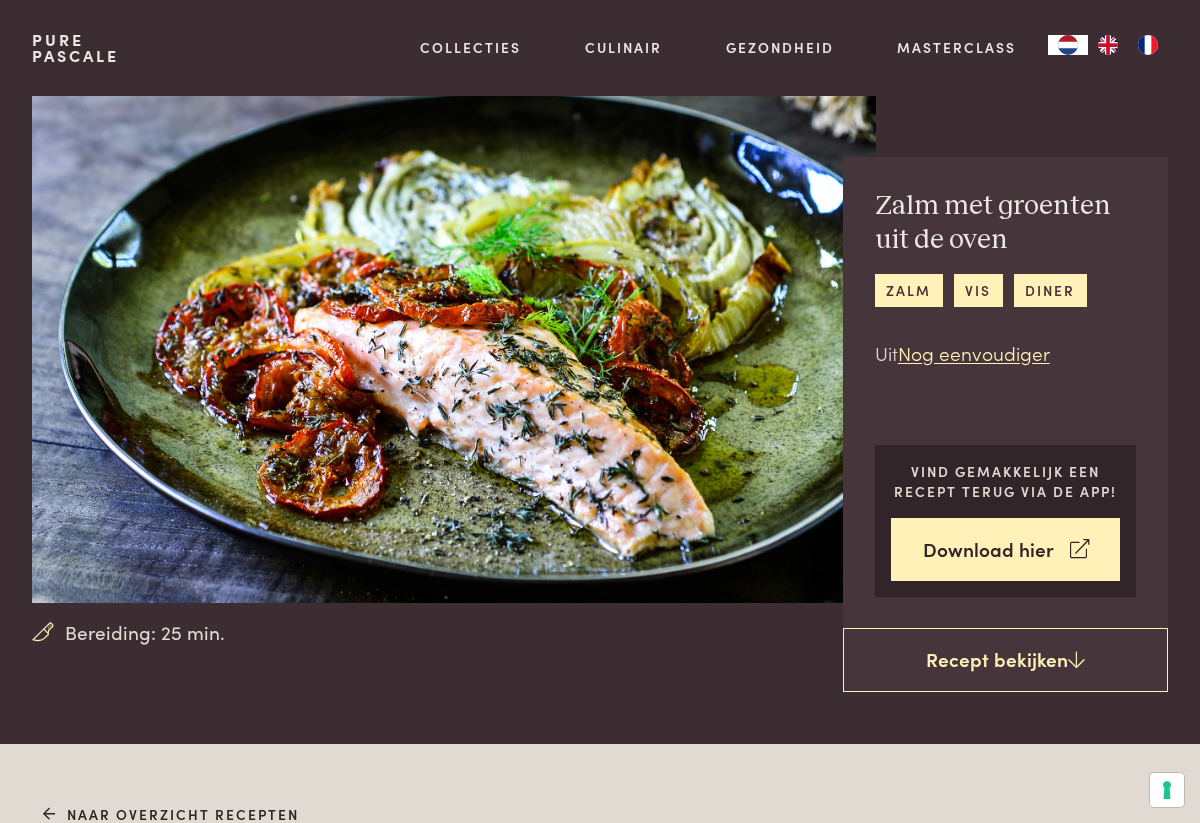 scroll, scrollTop: 0, scrollLeft: 0, axis: both 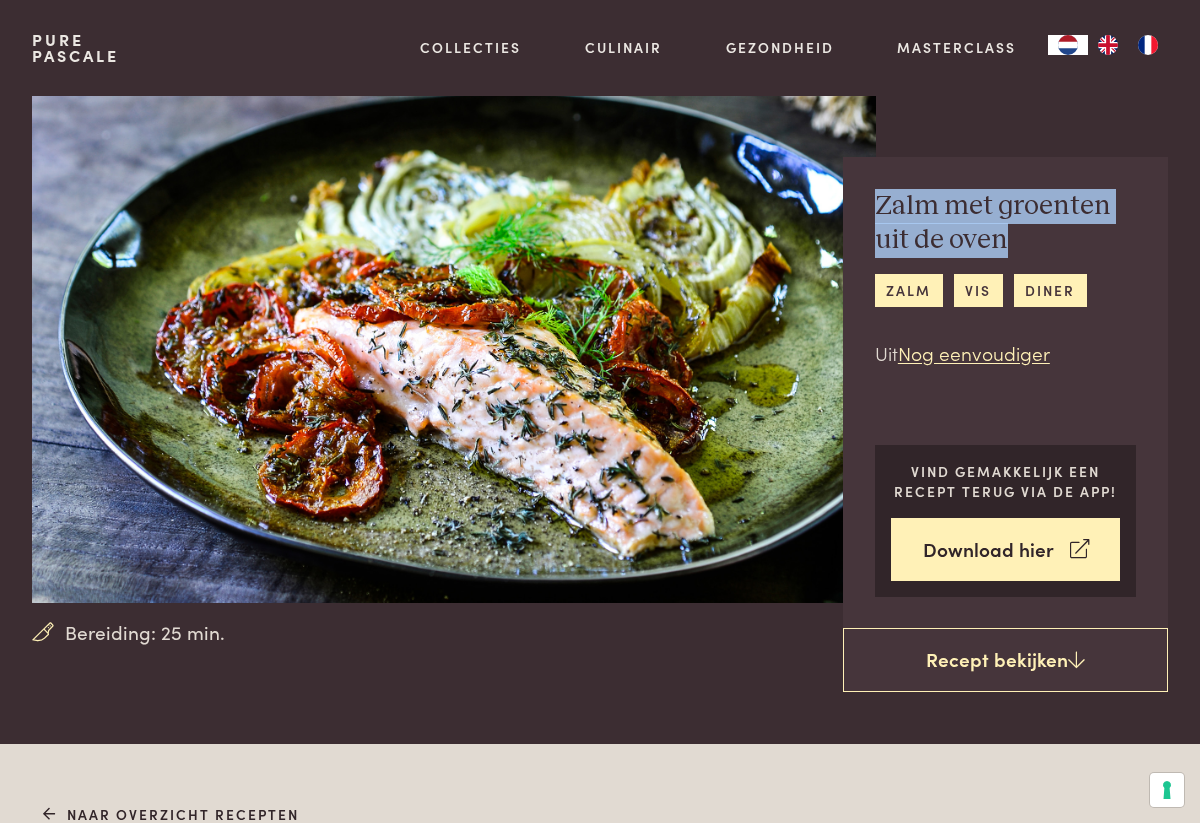 drag, startPoint x: 1009, startPoint y: 253, endPoint x: 875, endPoint y: 210, distance: 140.73024 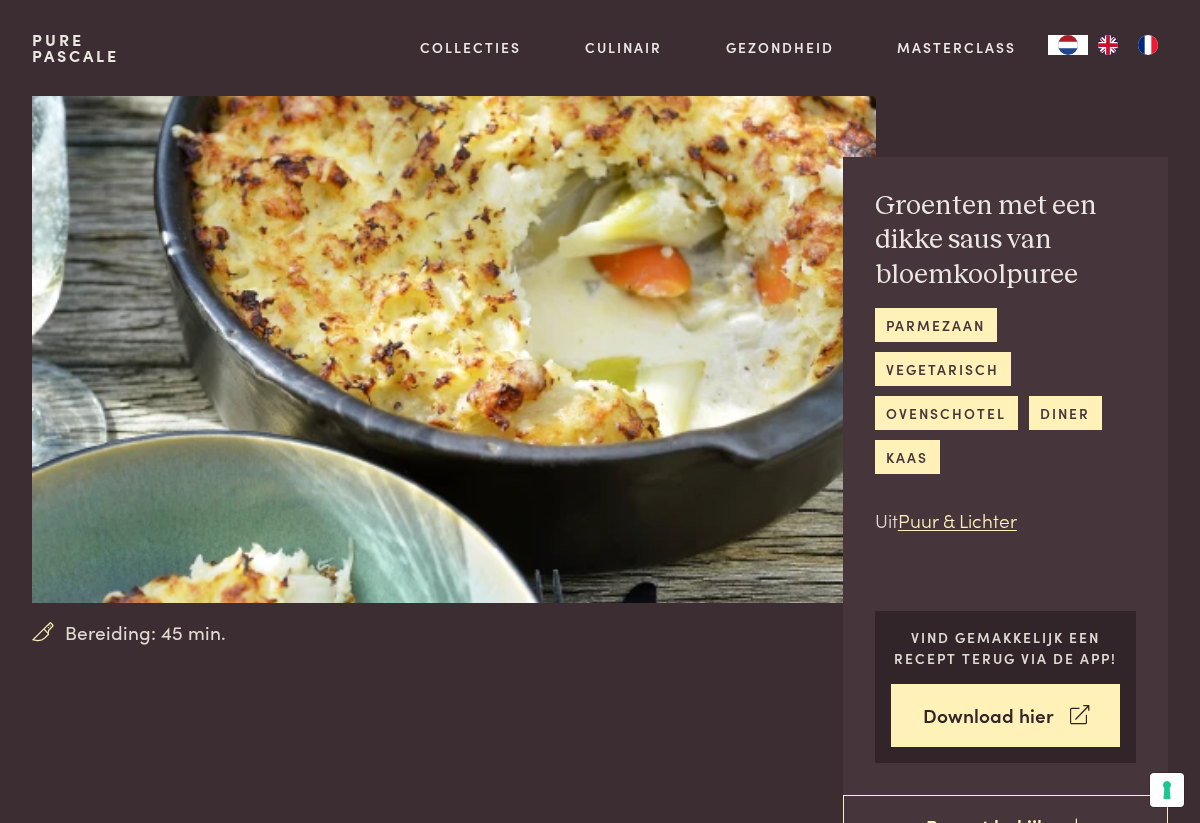 scroll, scrollTop: 0, scrollLeft: 0, axis: both 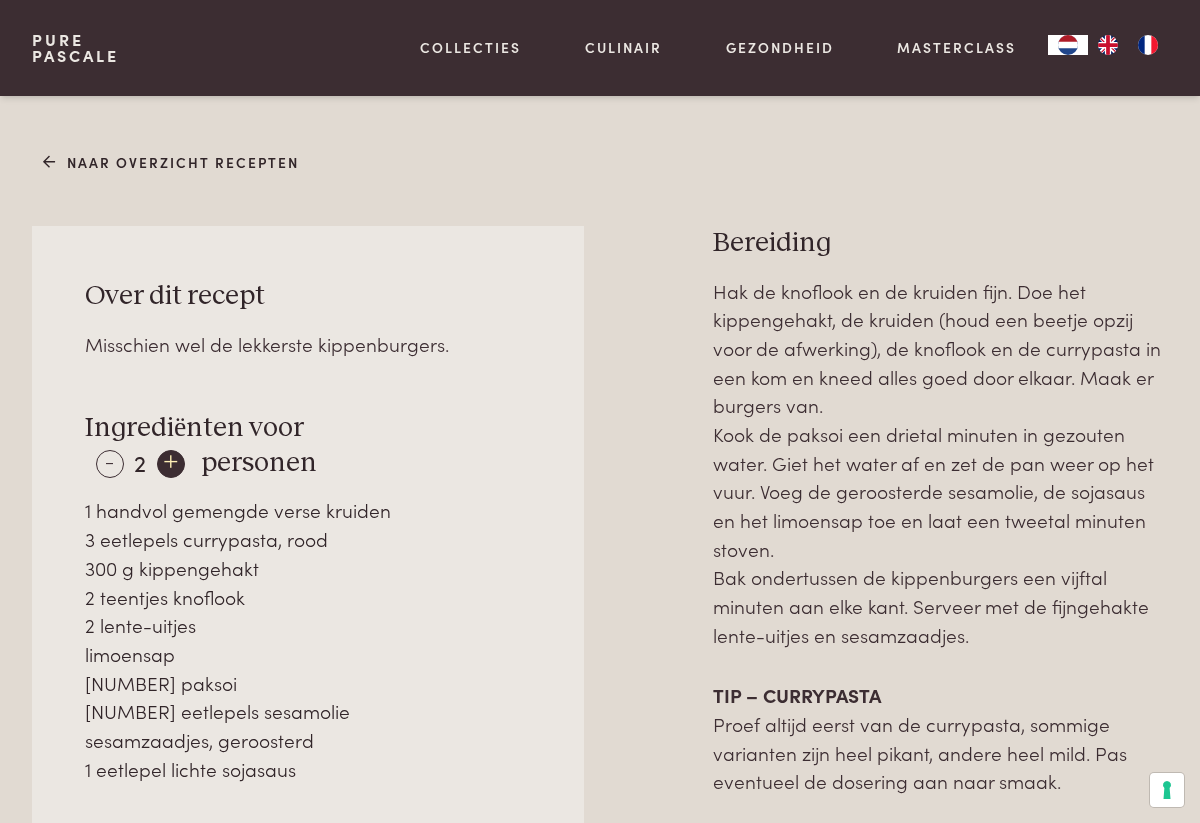 click on "+" at bounding box center [171, 464] 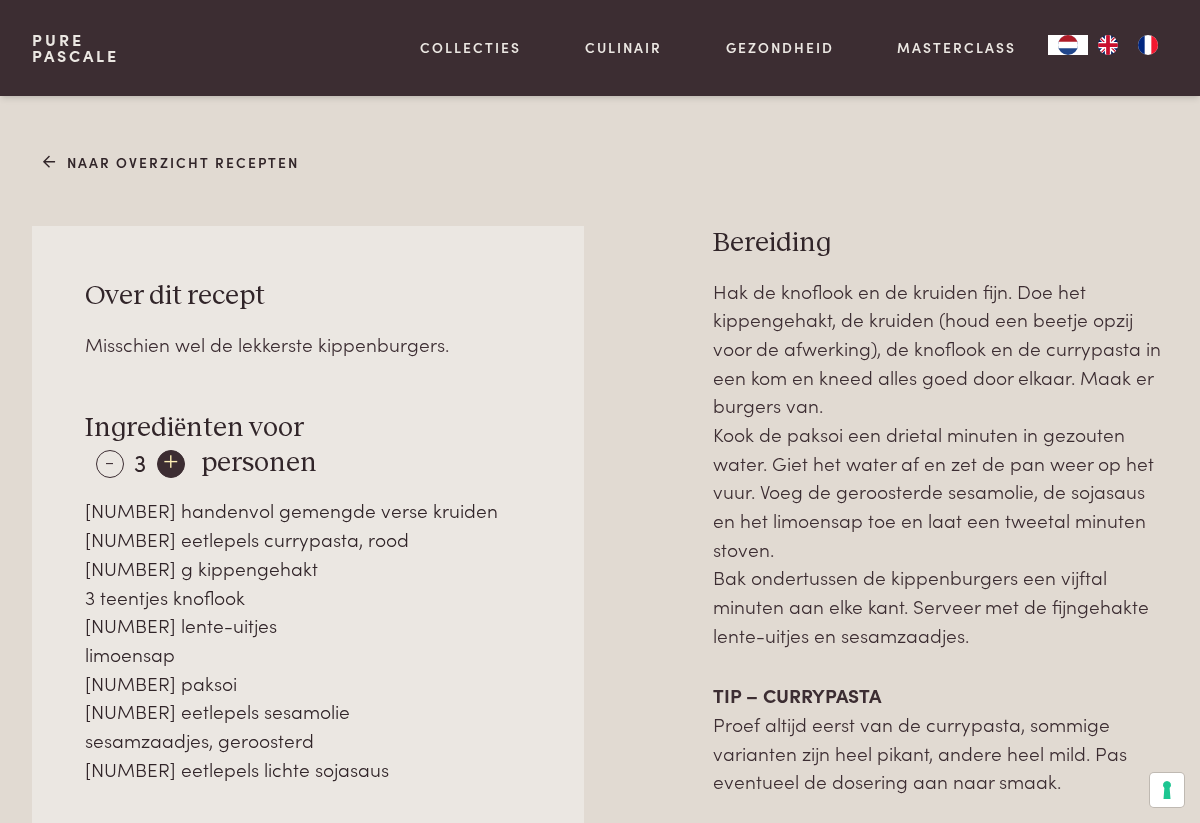 click on "+" at bounding box center (171, 464) 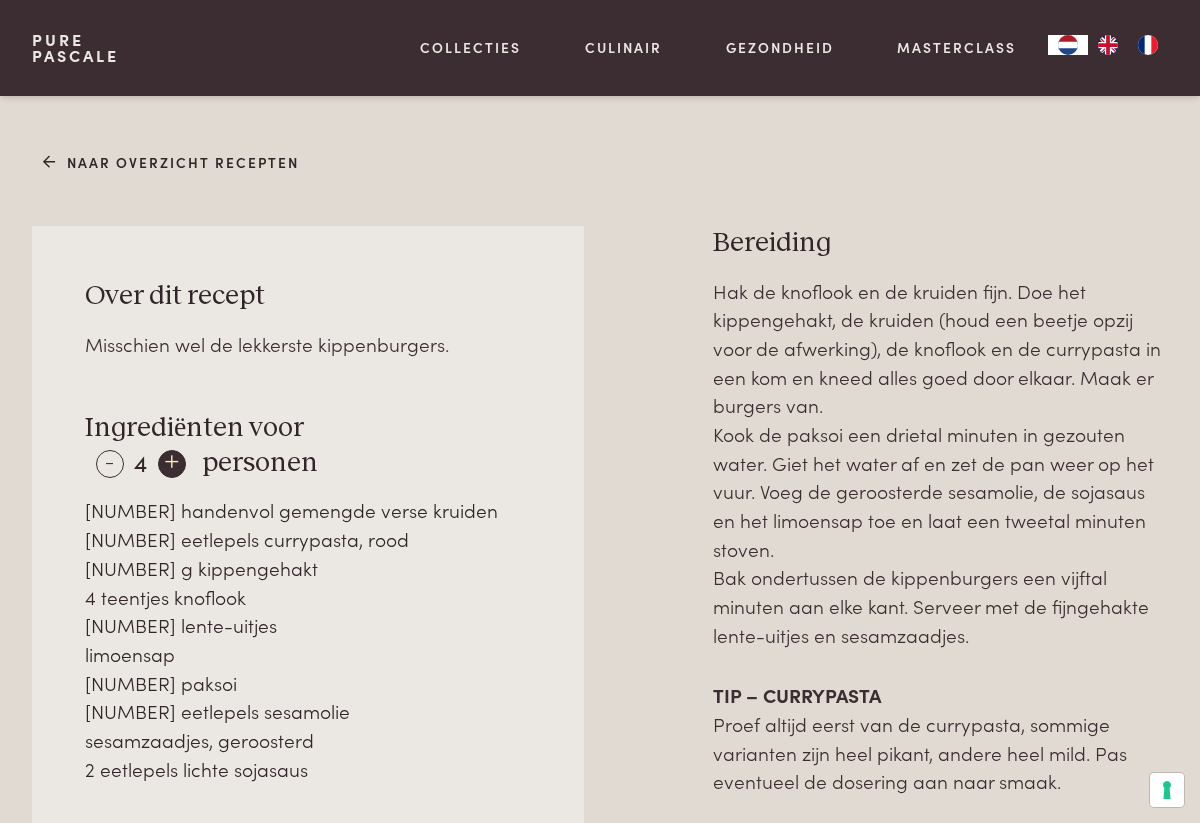 click on "+" at bounding box center (172, 464) 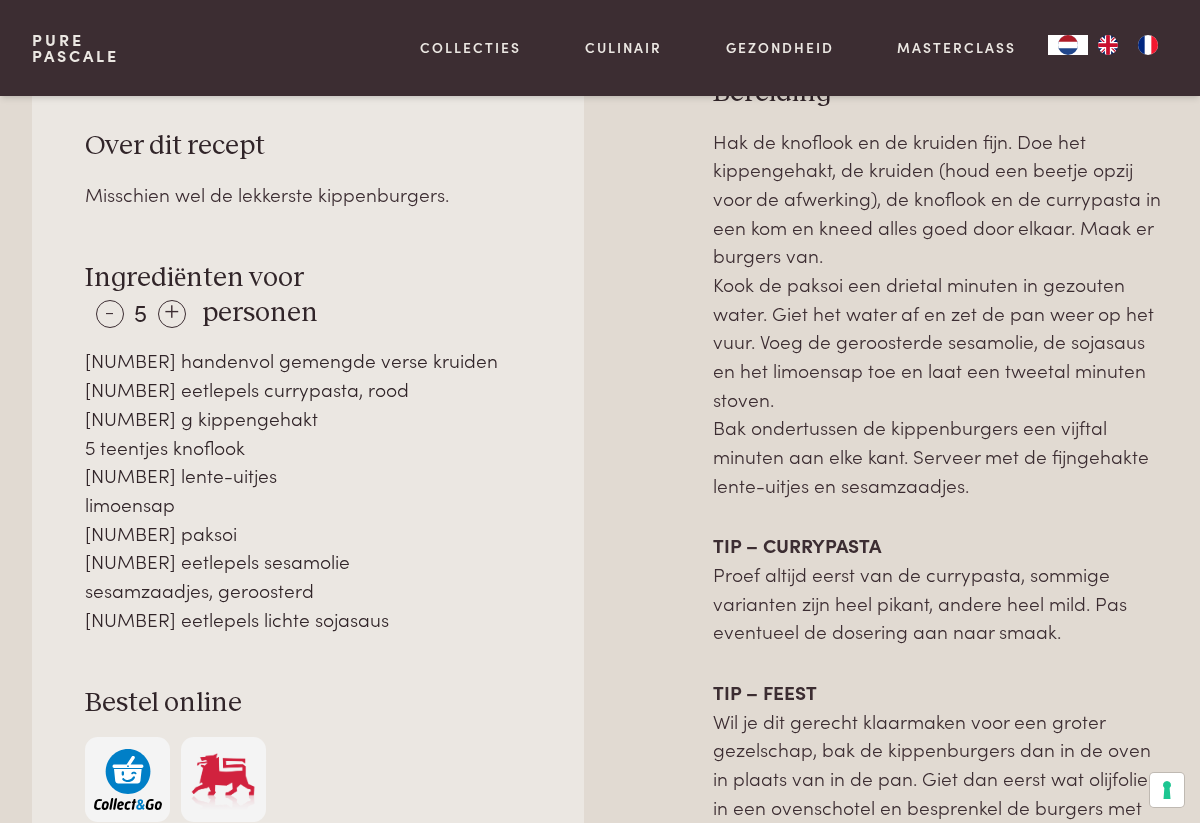 scroll, scrollTop: 808, scrollLeft: 0, axis: vertical 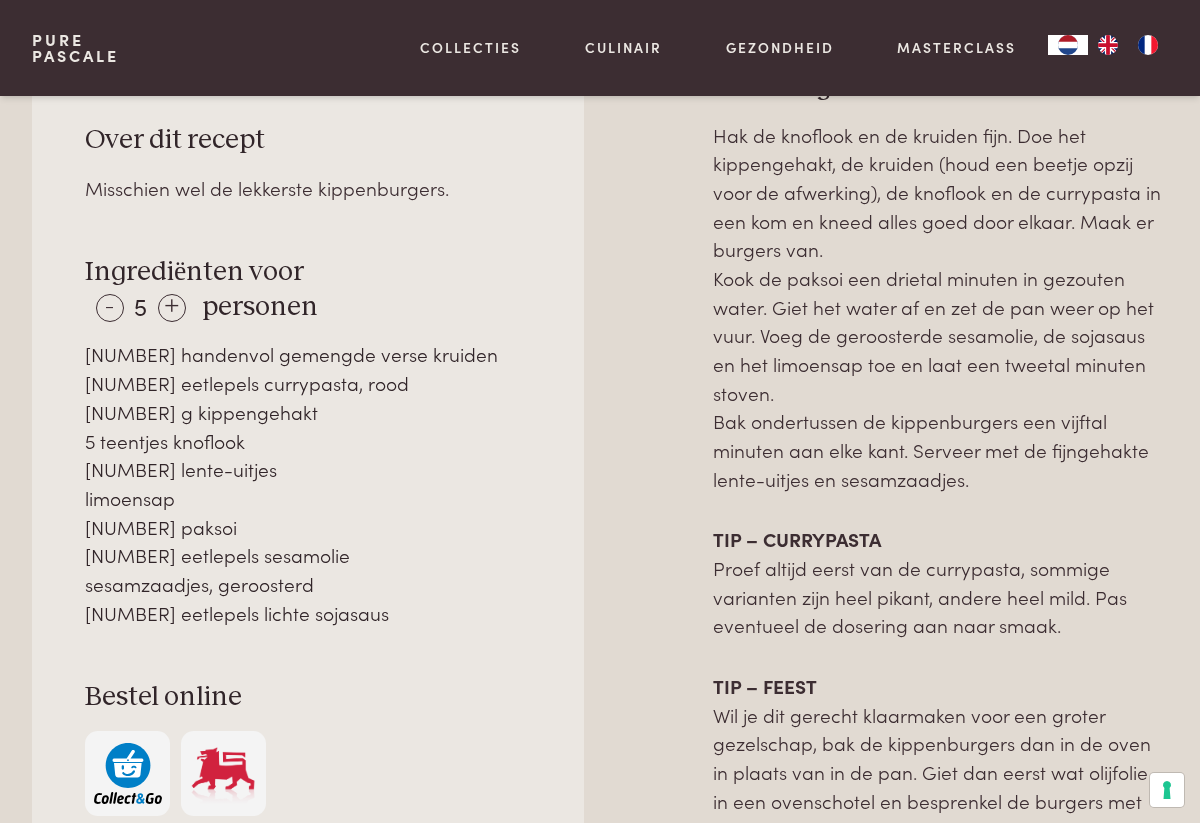 drag, startPoint x: 327, startPoint y: 600, endPoint x: 72, endPoint y: 343, distance: 362.04144 